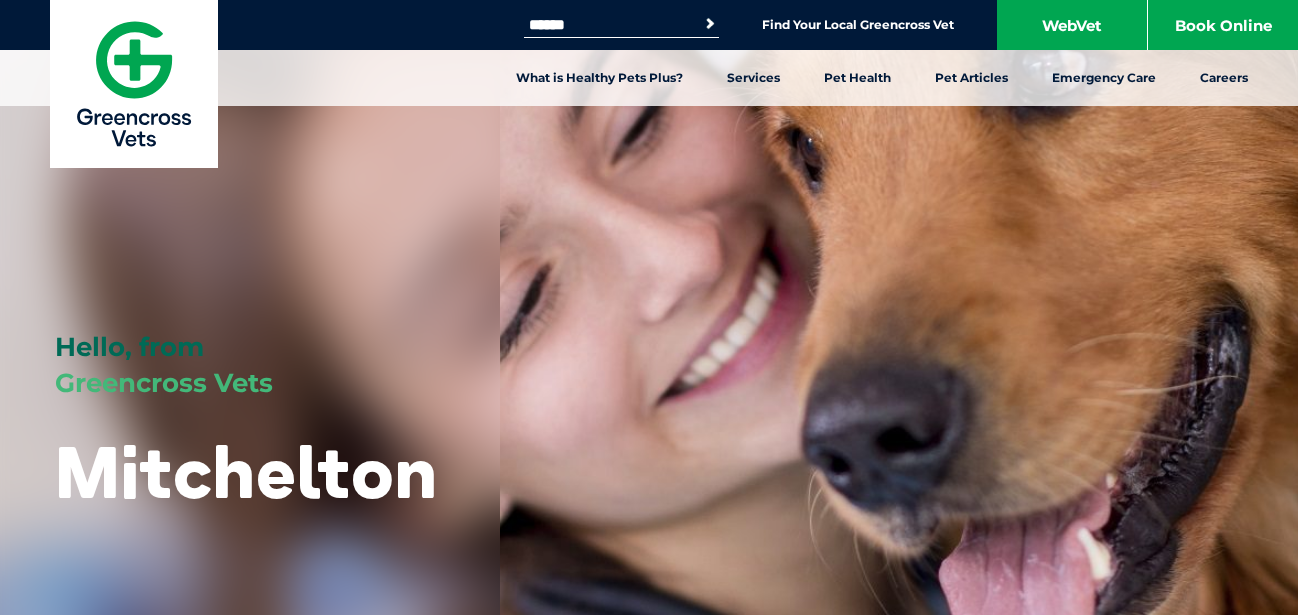 scroll, scrollTop: 0, scrollLeft: 0, axis: both 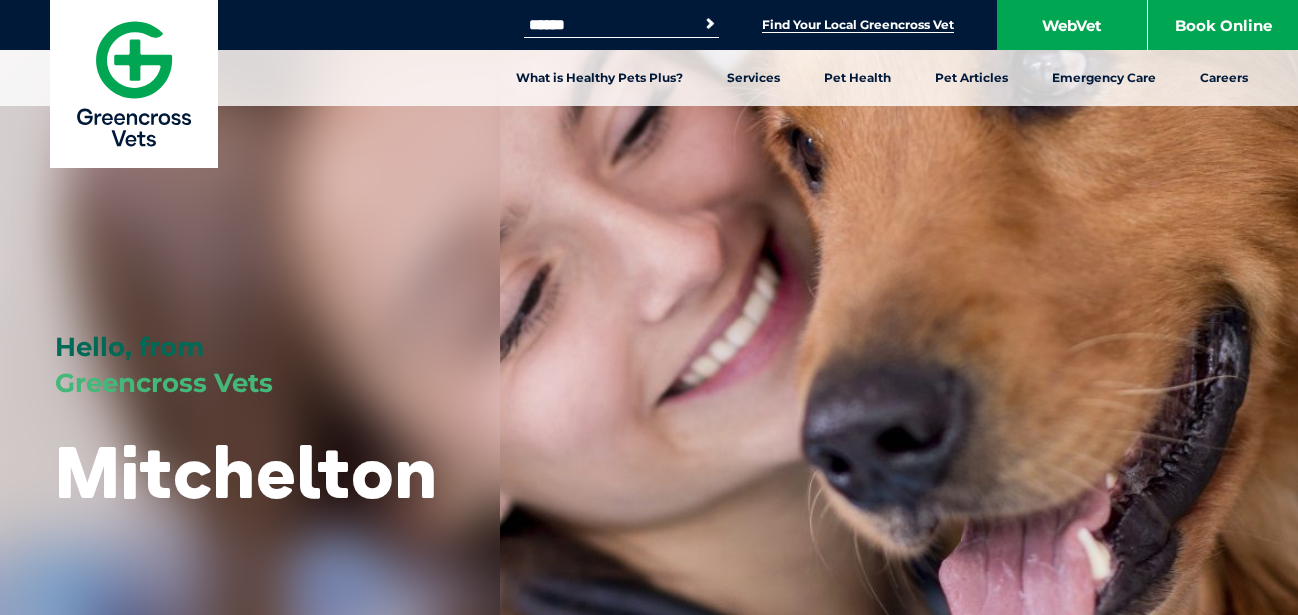 click on "Find Your Local Greencross Vet" at bounding box center (858, 25) 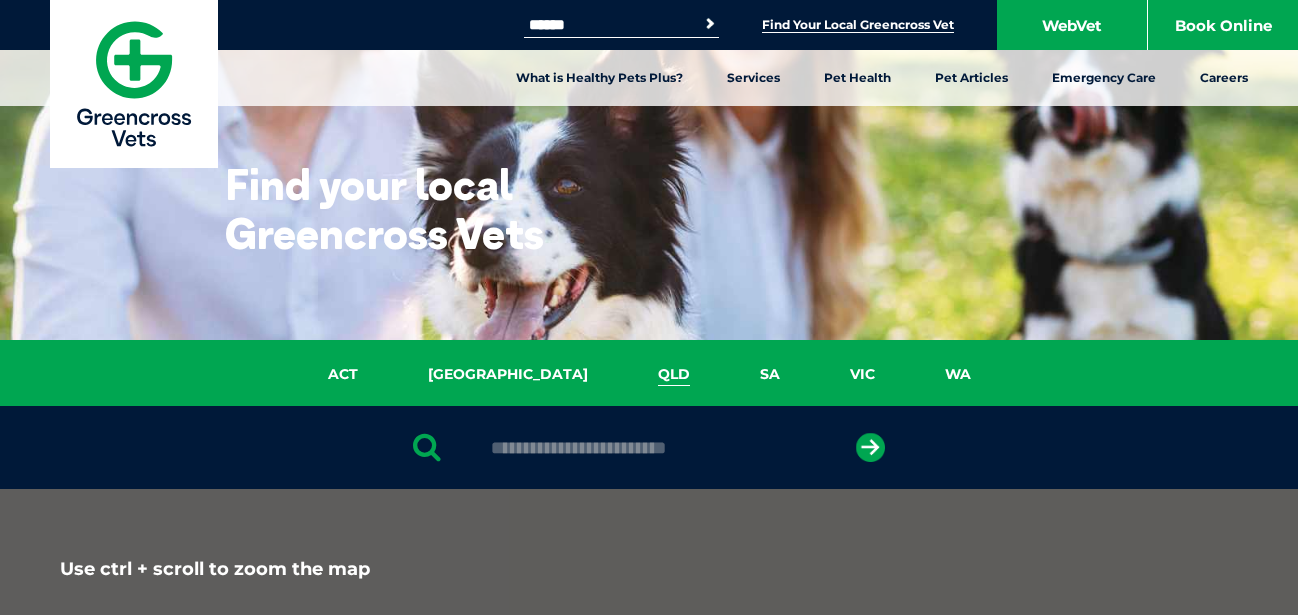click on "QLD" at bounding box center [674, 374] 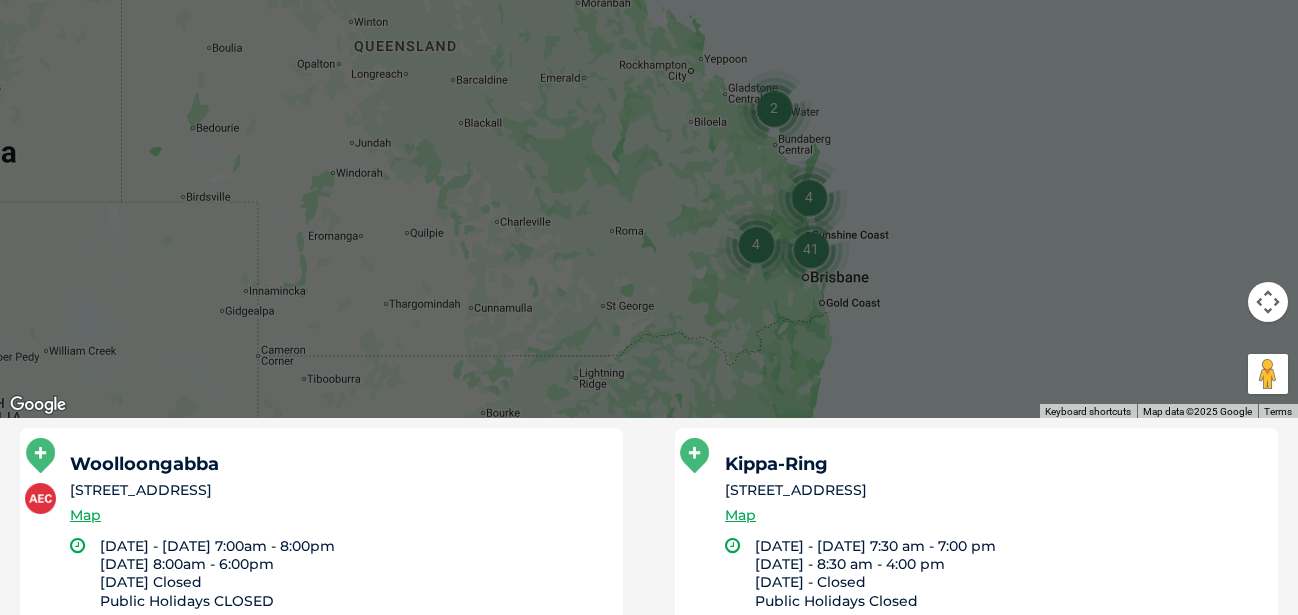 scroll, scrollTop: 924, scrollLeft: 0, axis: vertical 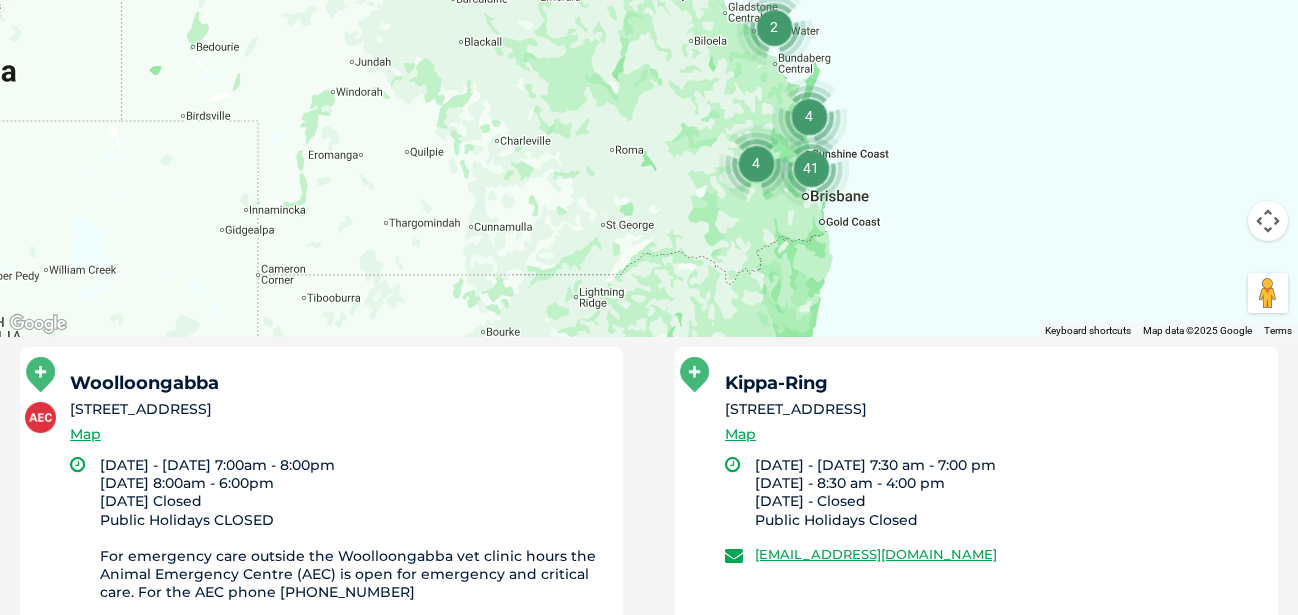 click on "Woolloongabba" at bounding box center [337, 383] 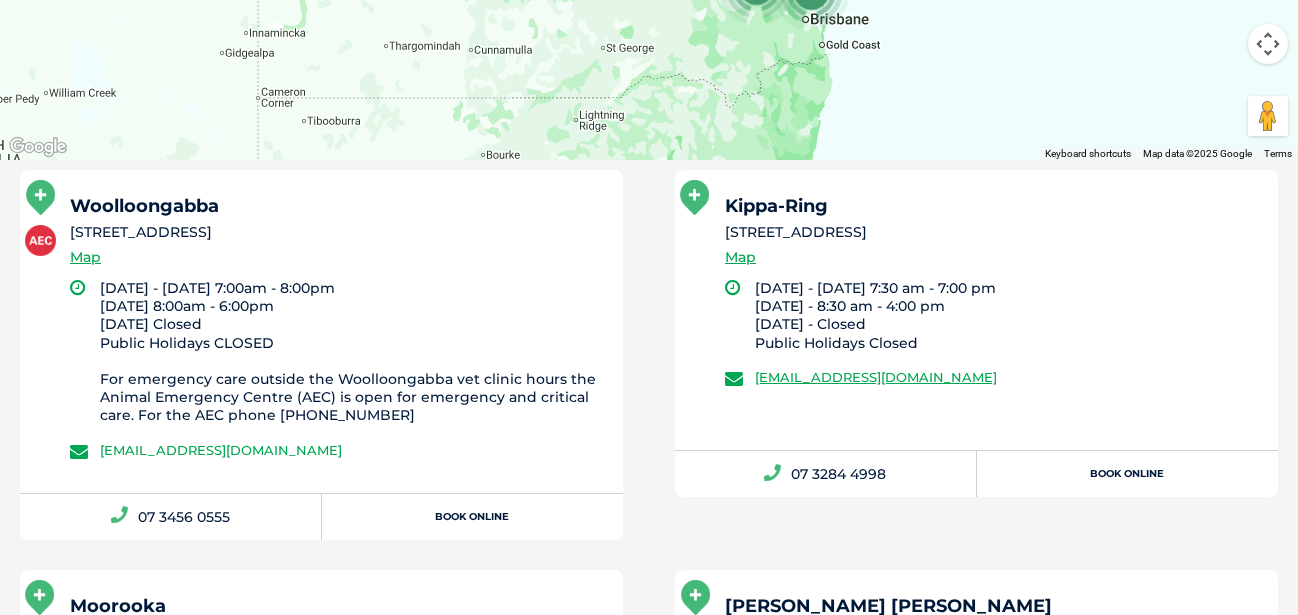 click on "greencross.woolloongabba@greencrossvet.com.au" at bounding box center [221, 450] 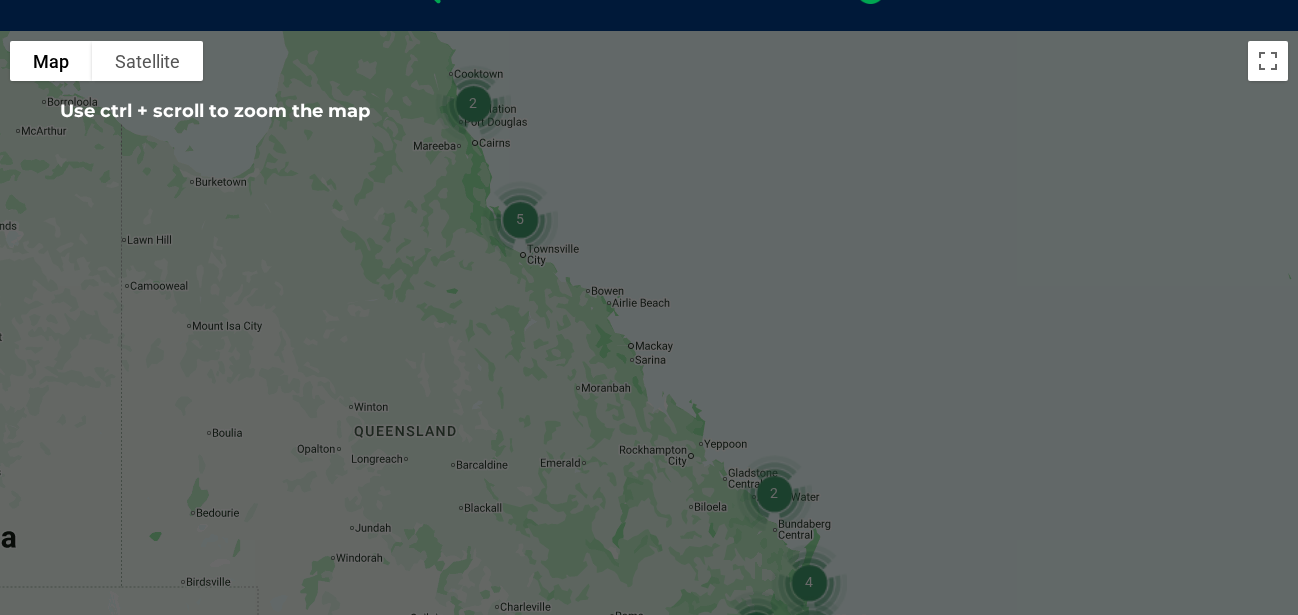 scroll, scrollTop: 1057, scrollLeft: 0, axis: vertical 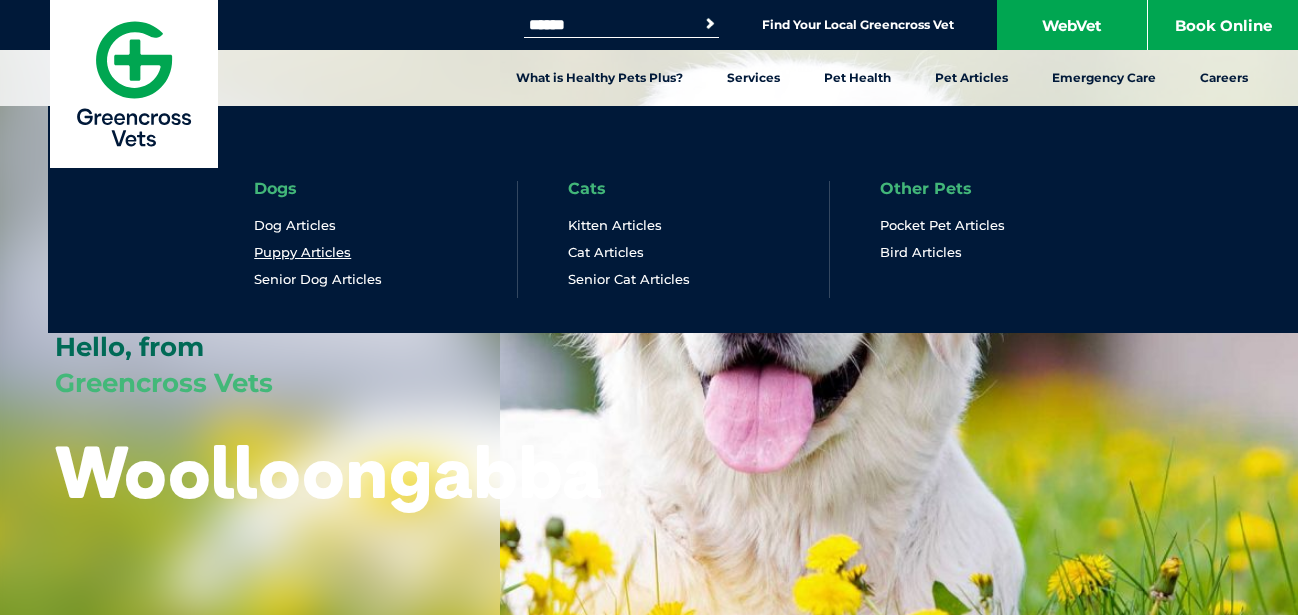 click on "Puppy Articles" at bounding box center (302, 252) 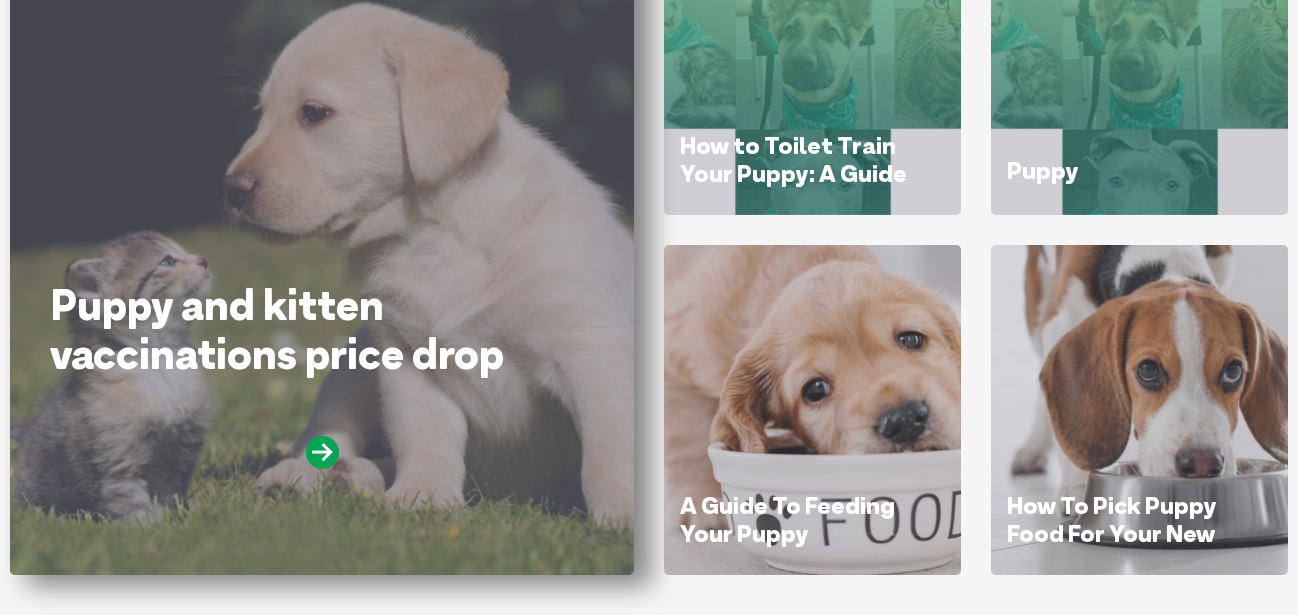 scroll, scrollTop: 412, scrollLeft: 0, axis: vertical 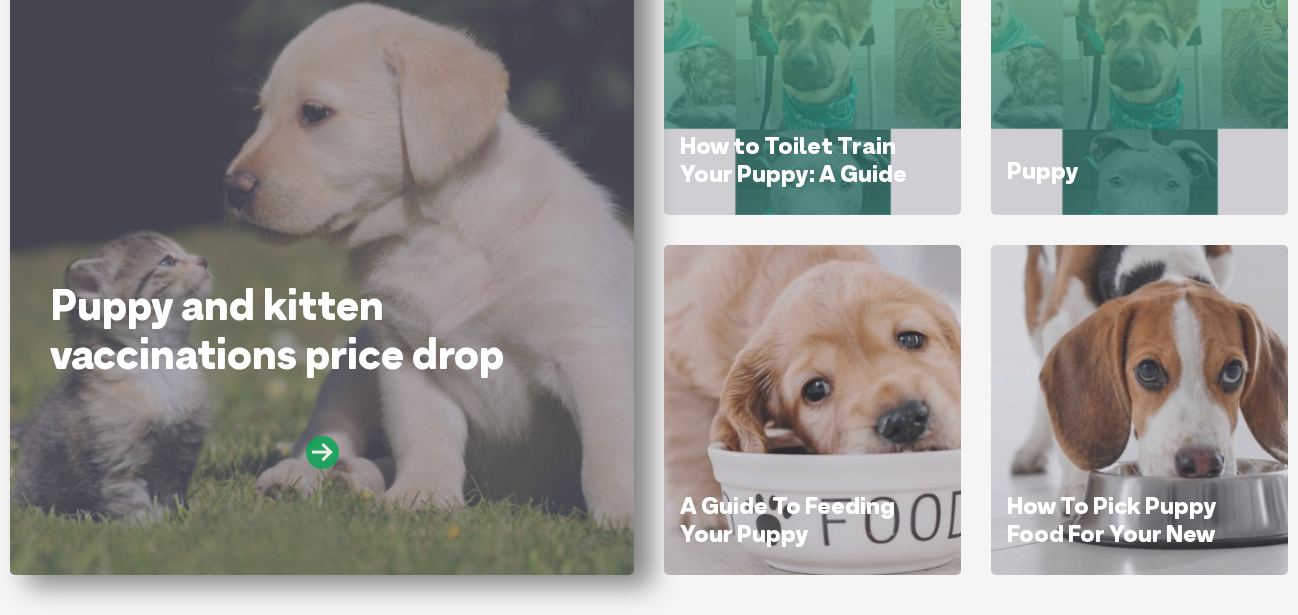 click at bounding box center (322, 452) 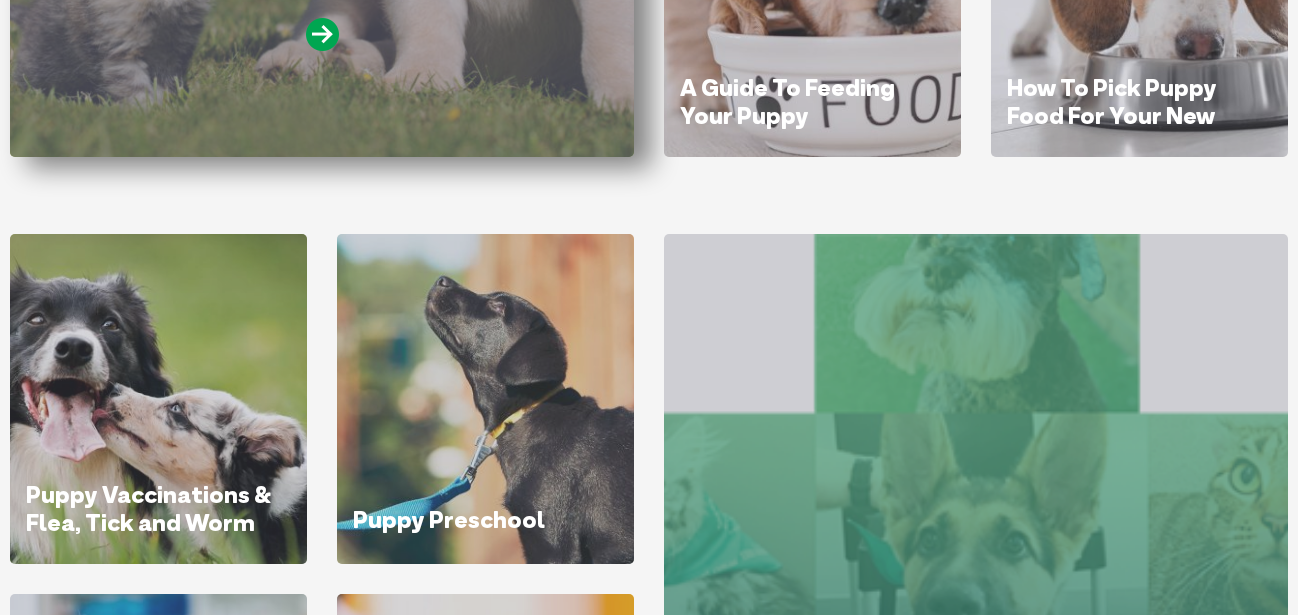scroll, scrollTop: 838, scrollLeft: 0, axis: vertical 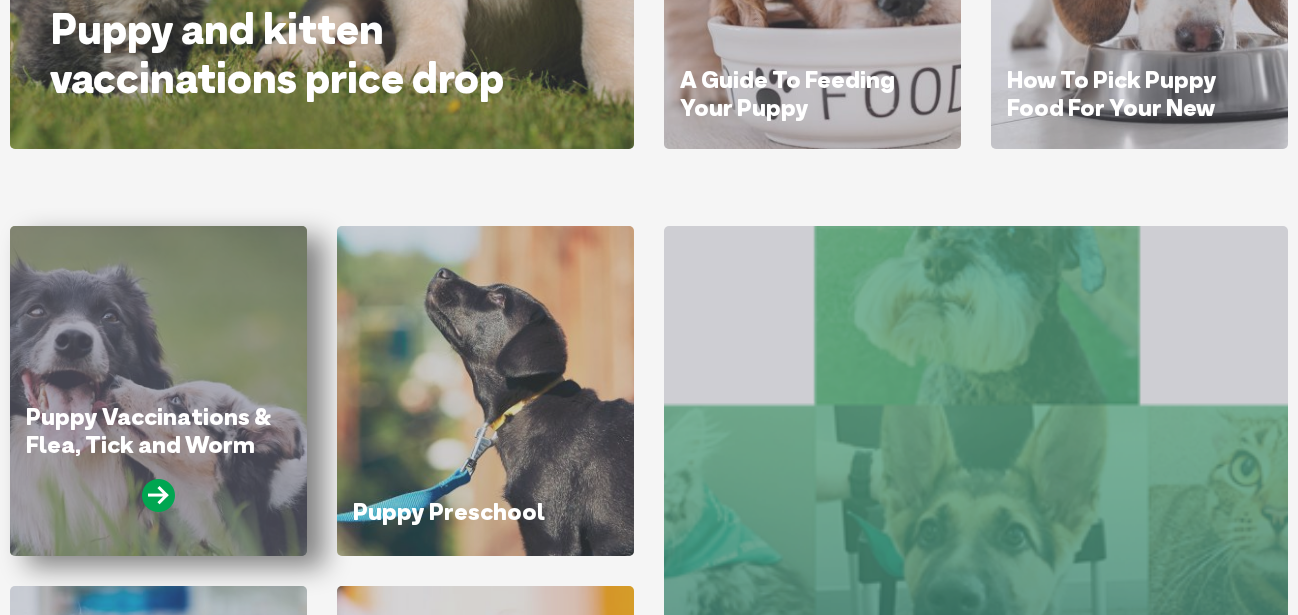 click on "Puppy Vaccinations & Flea, Tick and Worm Injectables Promotion" at bounding box center [154, 443] 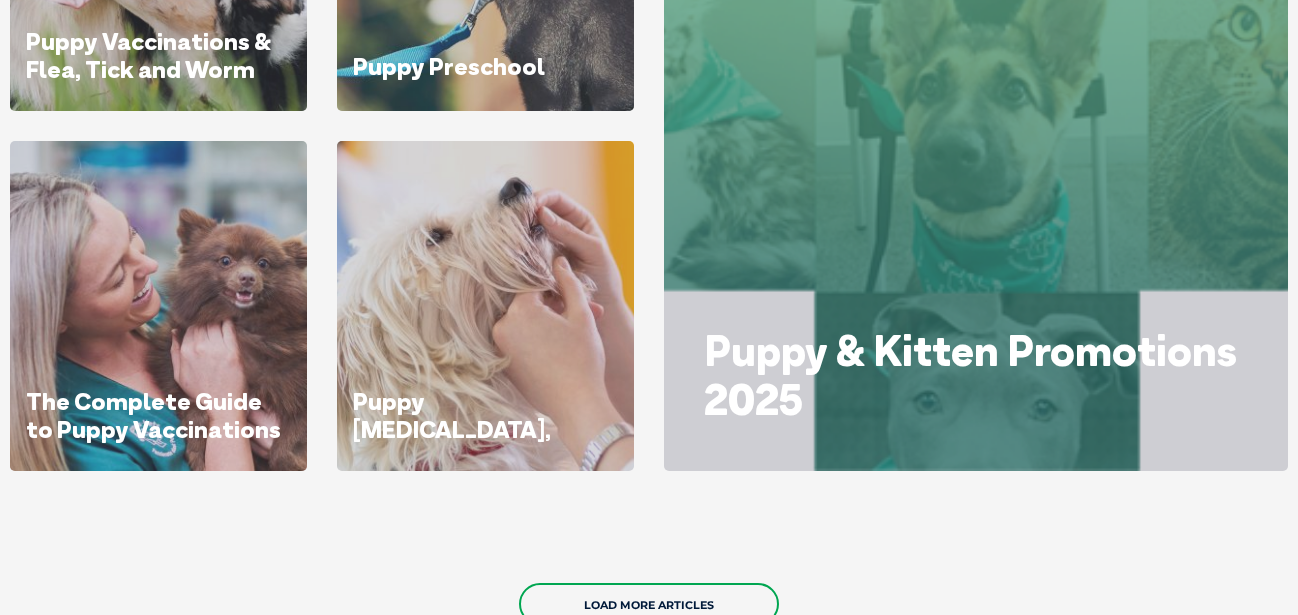 scroll, scrollTop: 1286, scrollLeft: 0, axis: vertical 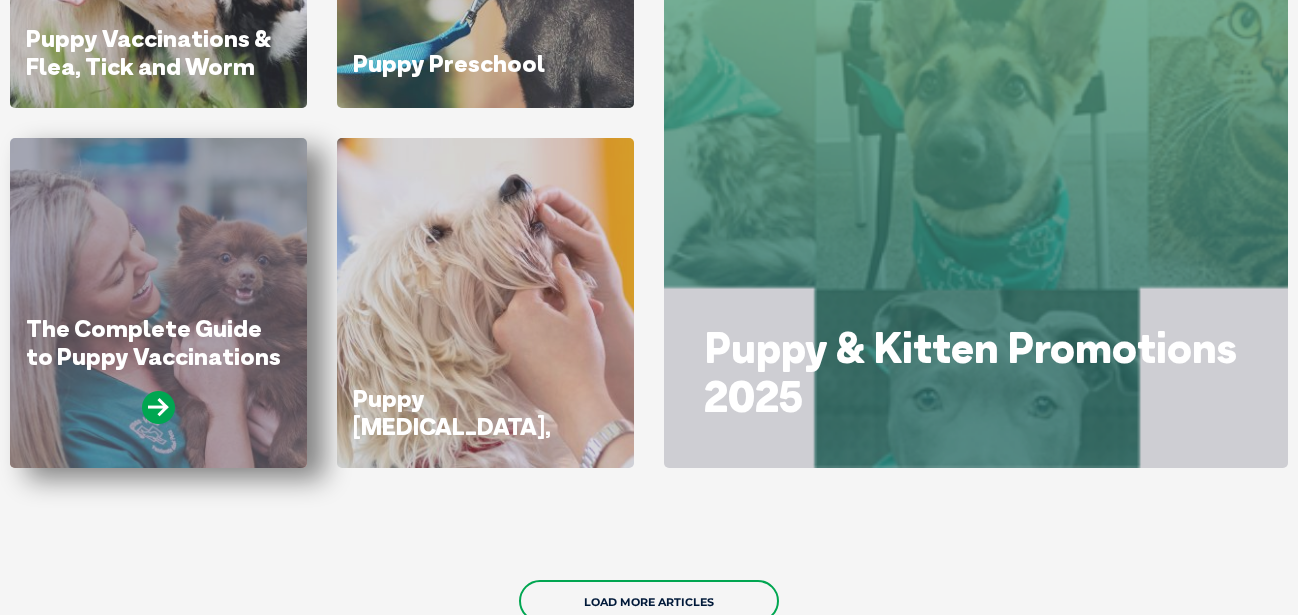 click on "The Complete Guide to Puppy Vaccinations in Australia" at bounding box center (153, 369) 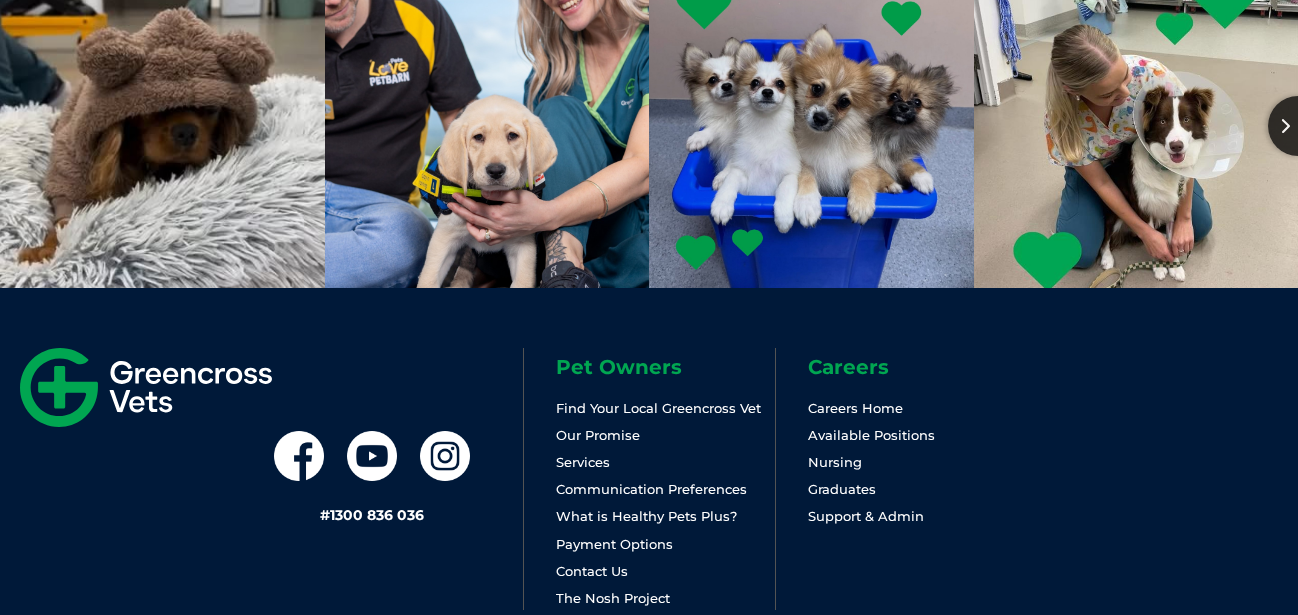 scroll, scrollTop: 2146, scrollLeft: 0, axis: vertical 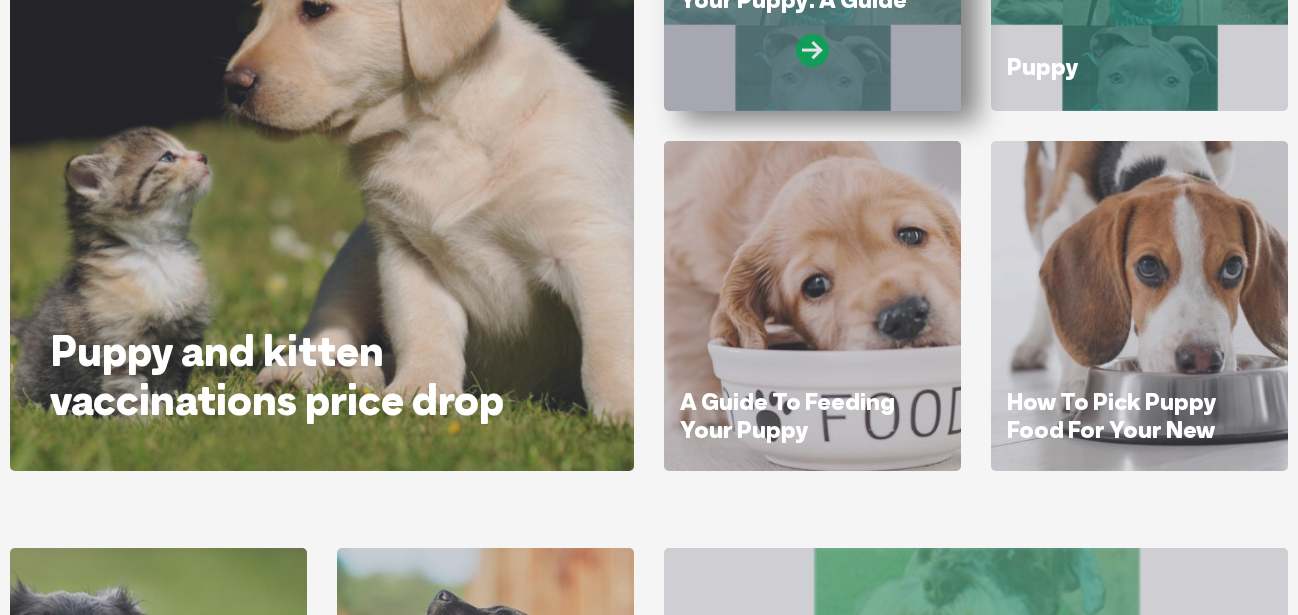 click at bounding box center (812, 50) 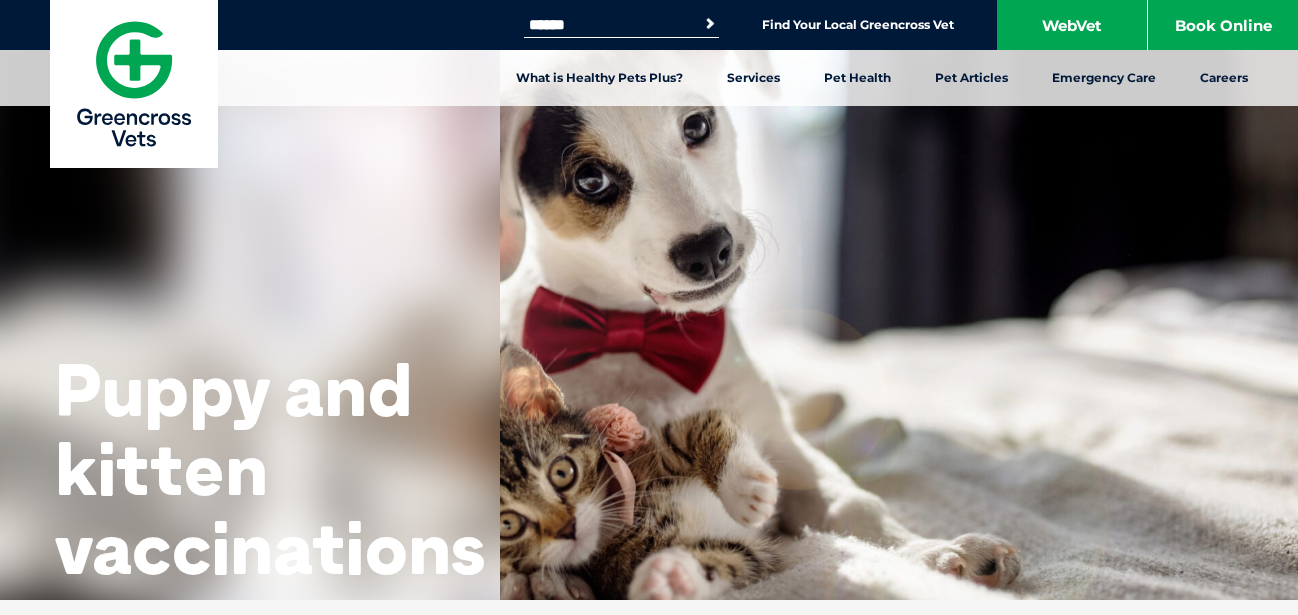 scroll, scrollTop: 0, scrollLeft: 0, axis: both 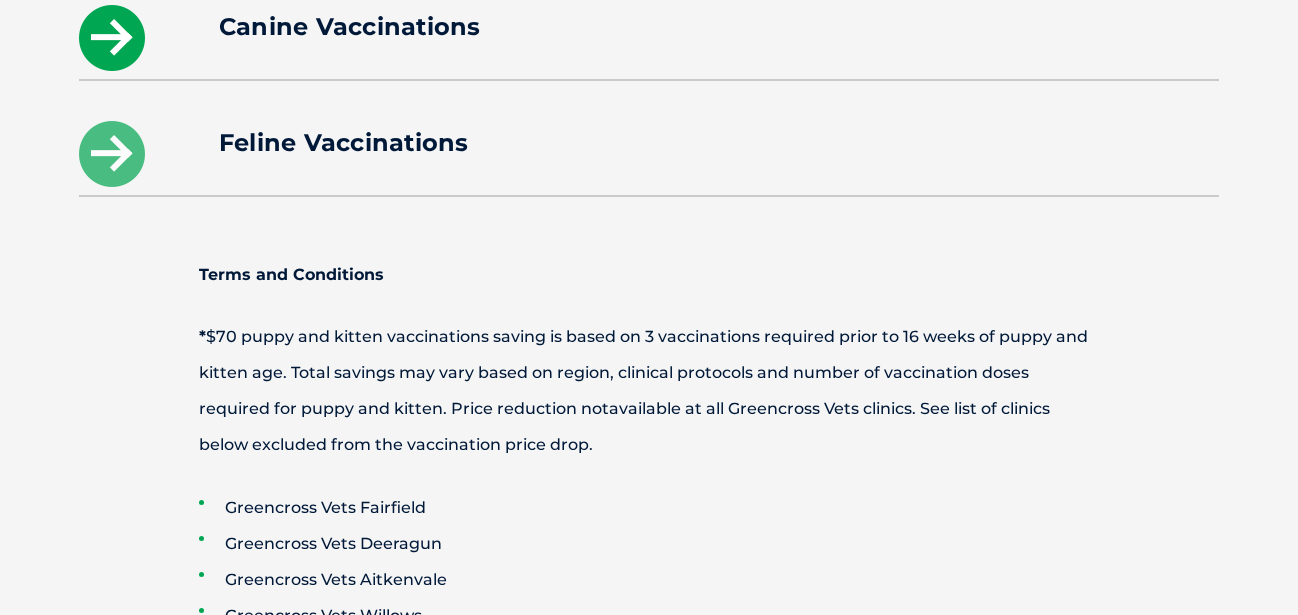 click at bounding box center (112, 38) 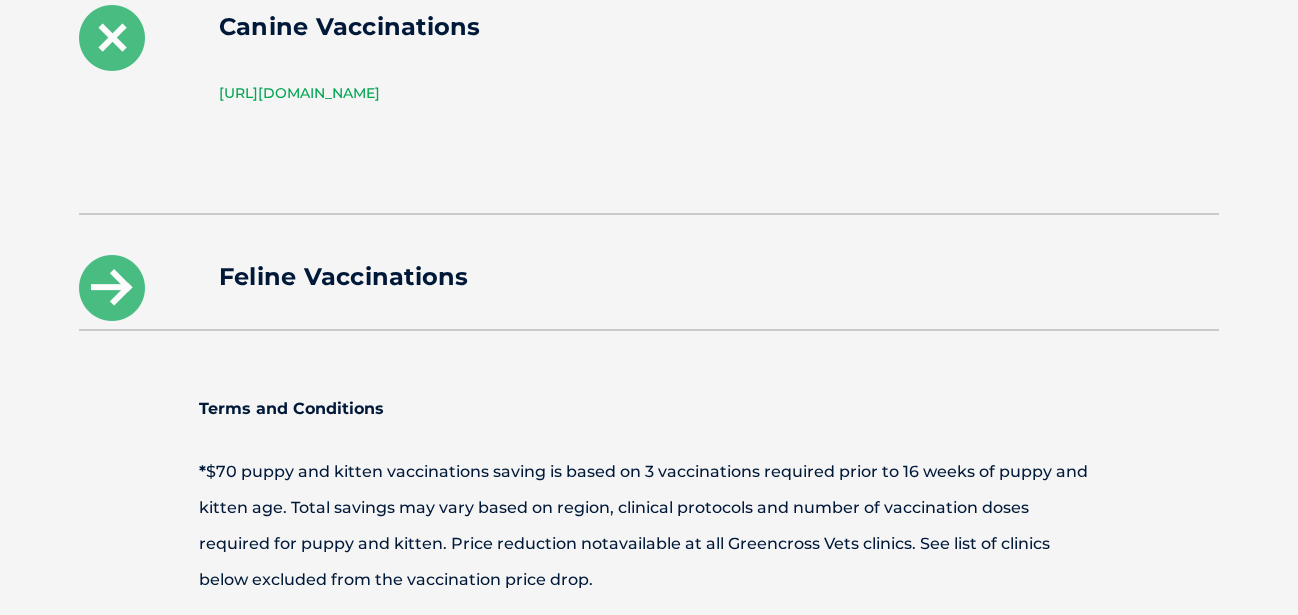 click on "[URL][DOMAIN_NAME]" at bounding box center (299, 93) 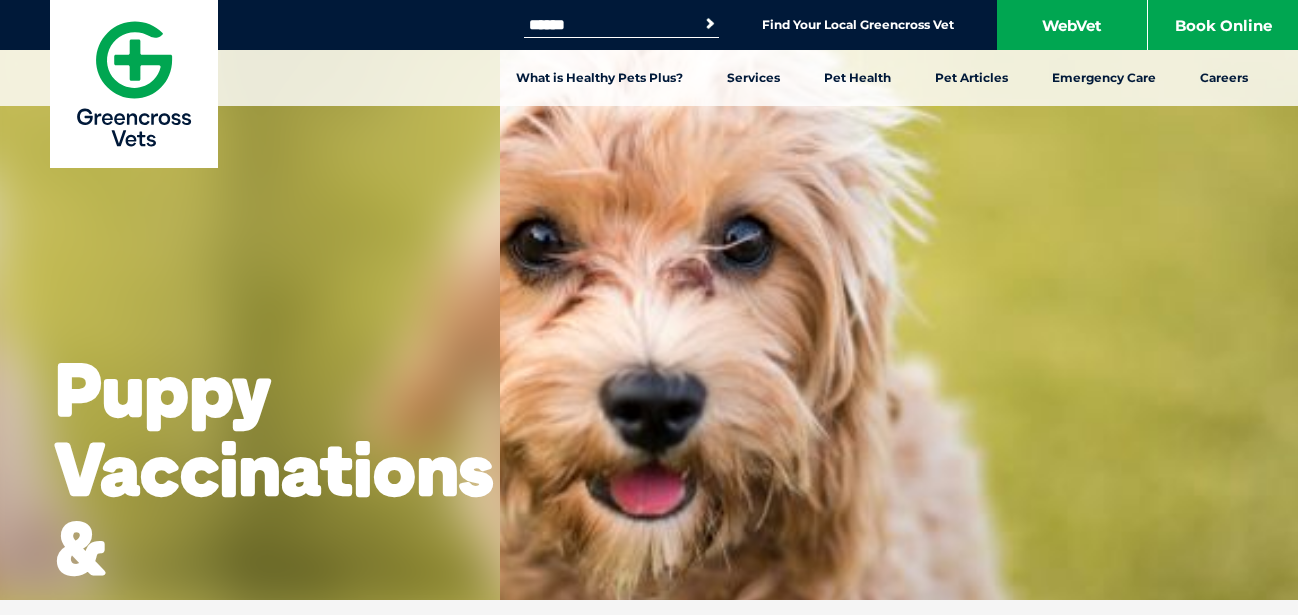 scroll, scrollTop: 0, scrollLeft: 0, axis: both 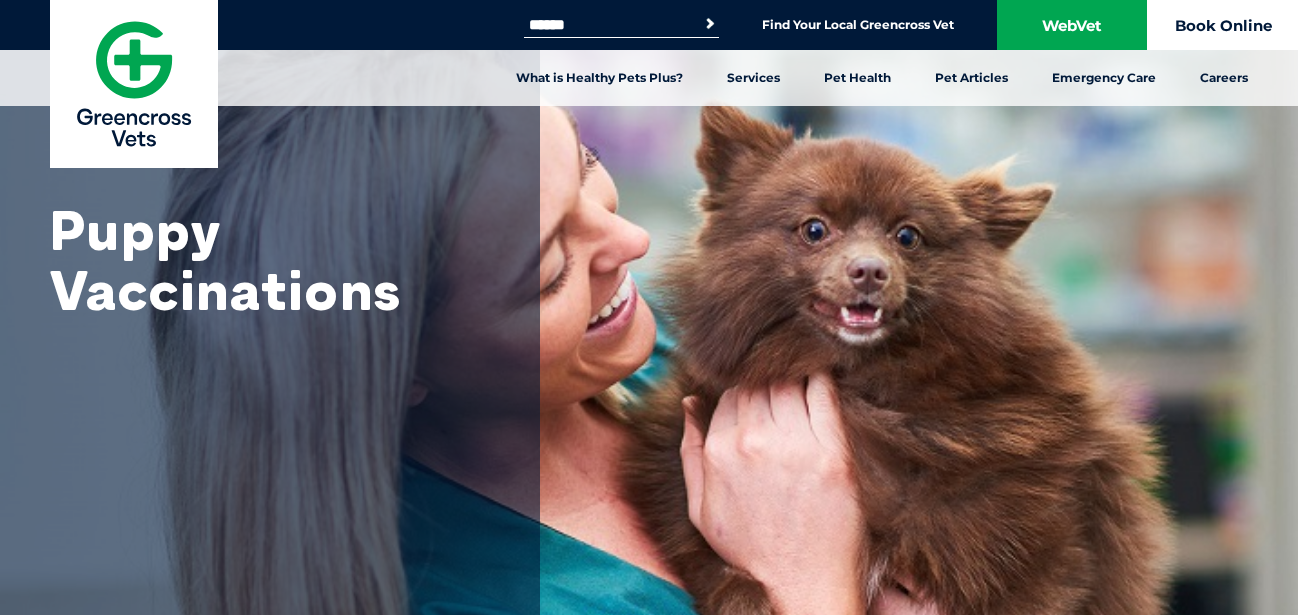 click on "Book Online" at bounding box center [1223, 25] 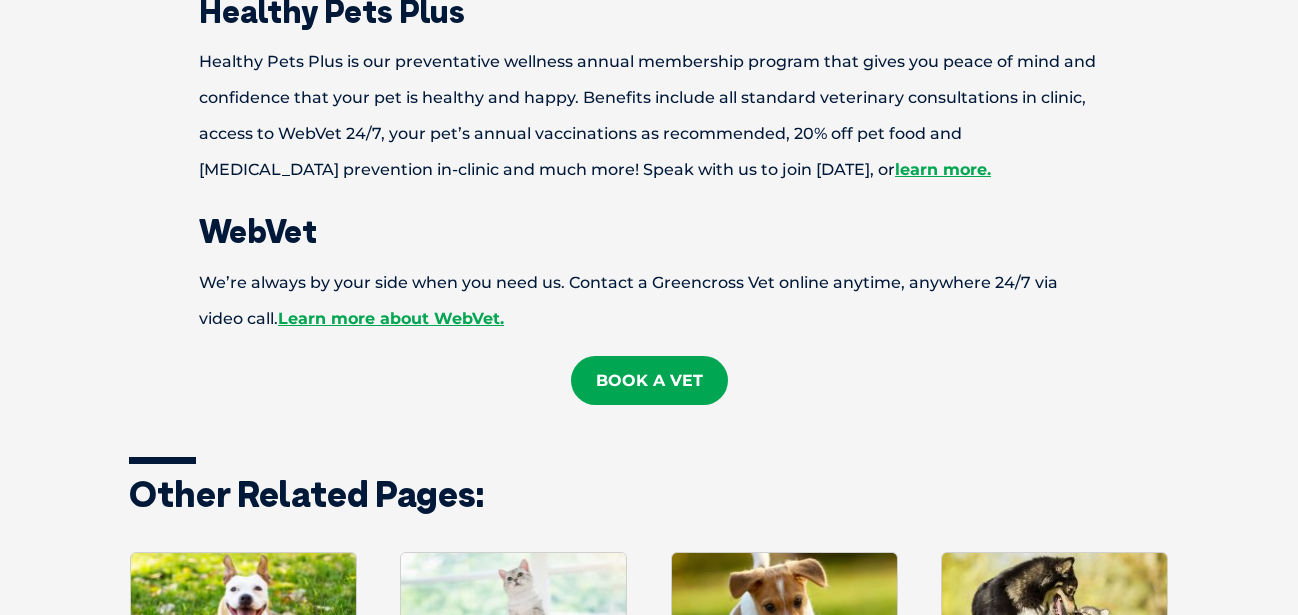 scroll, scrollTop: 3723, scrollLeft: 0, axis: vertical 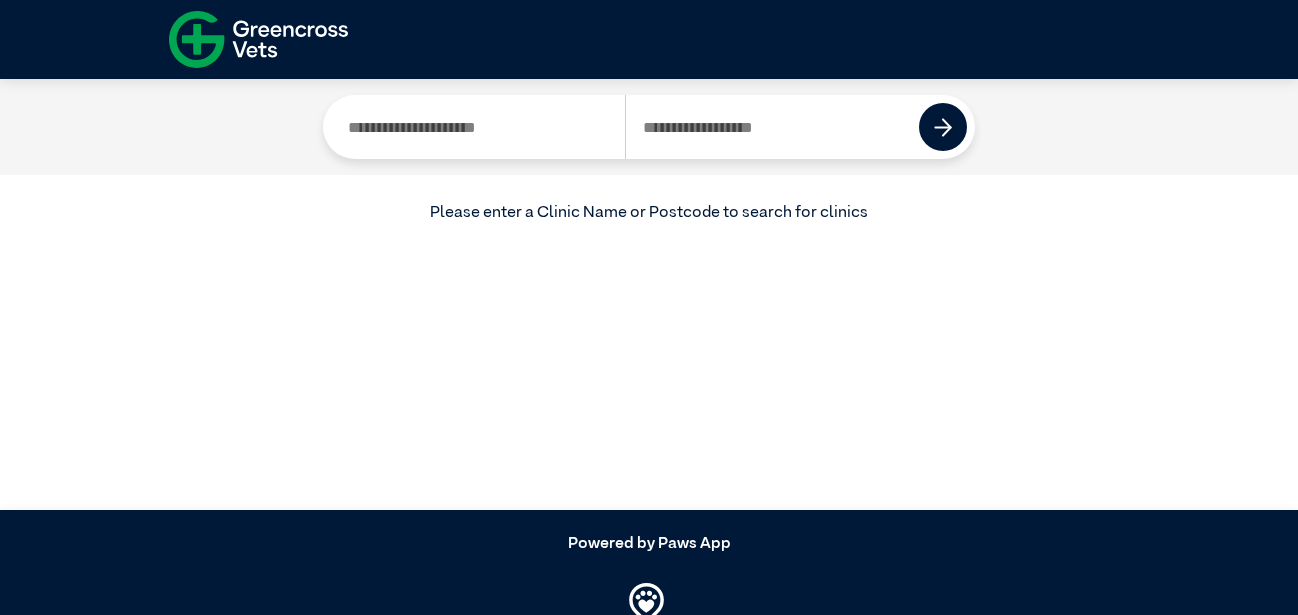 click at bounding box center [478, 127] 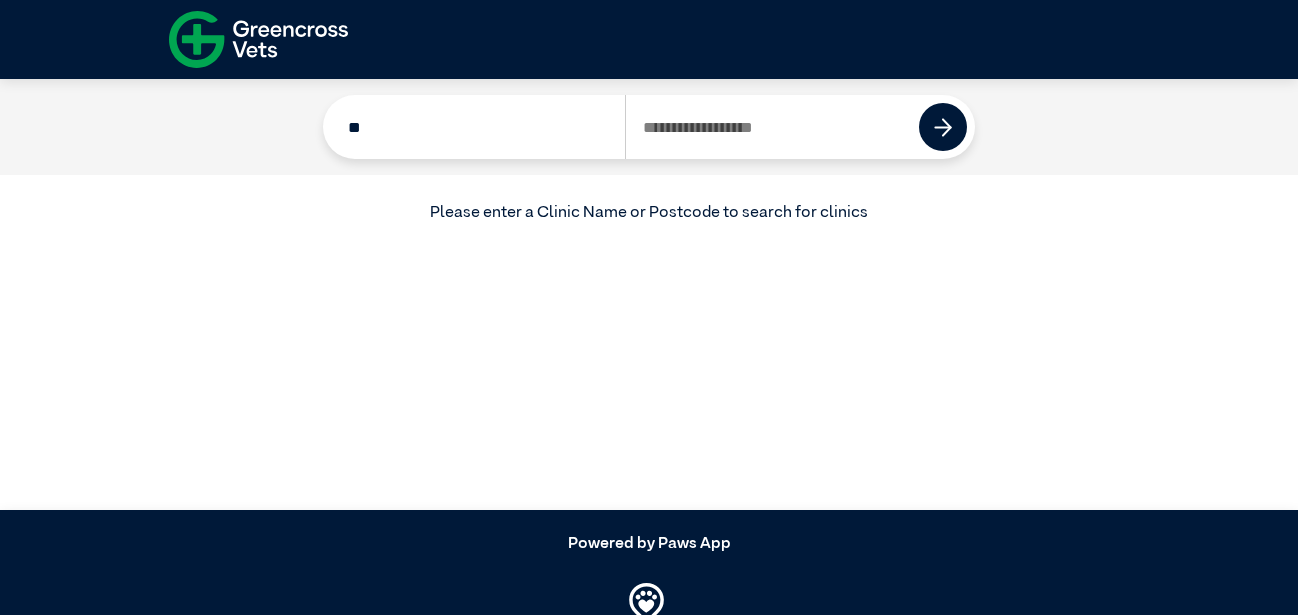 type on "*" 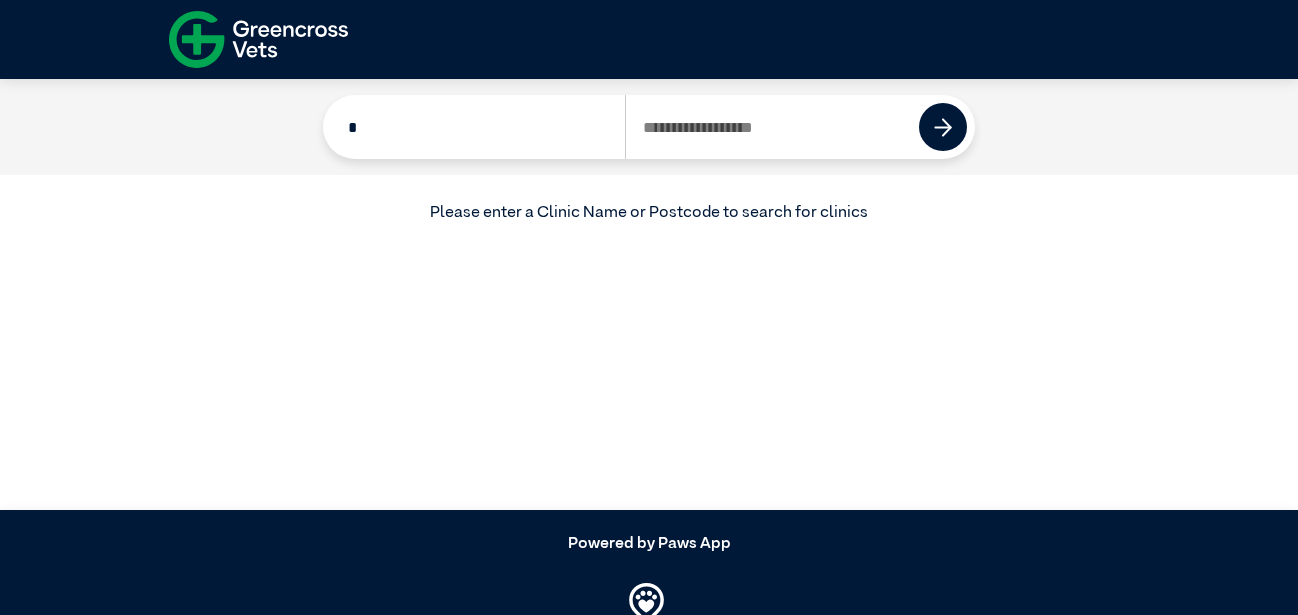 type 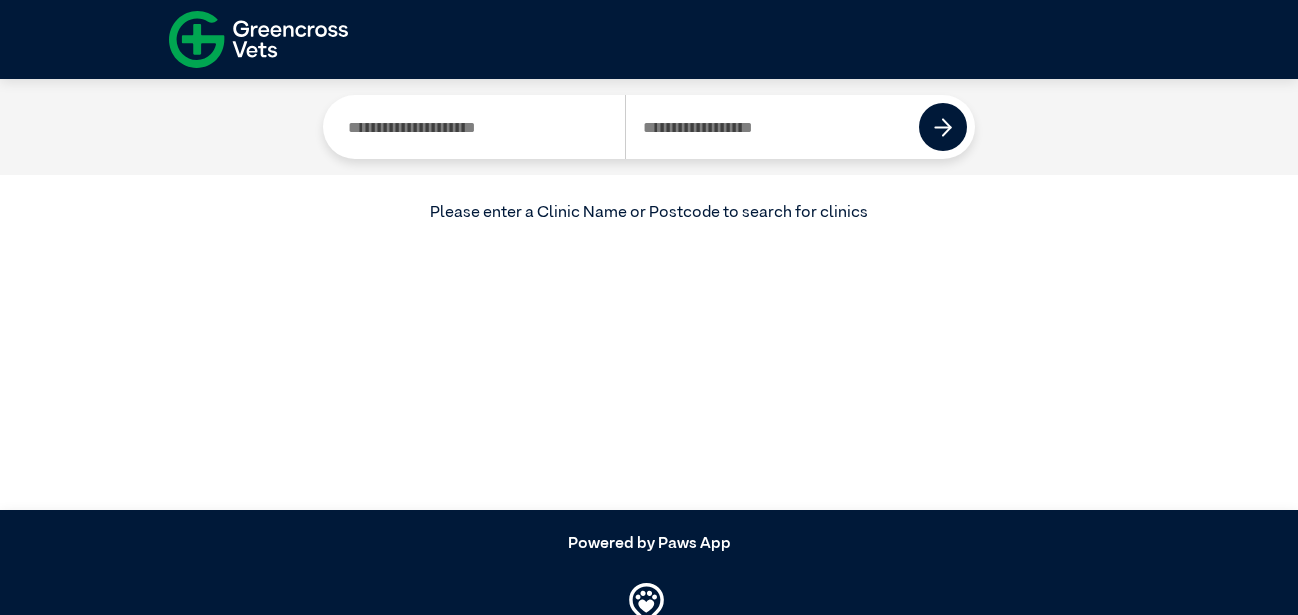 click at bounding box center [772, 127] 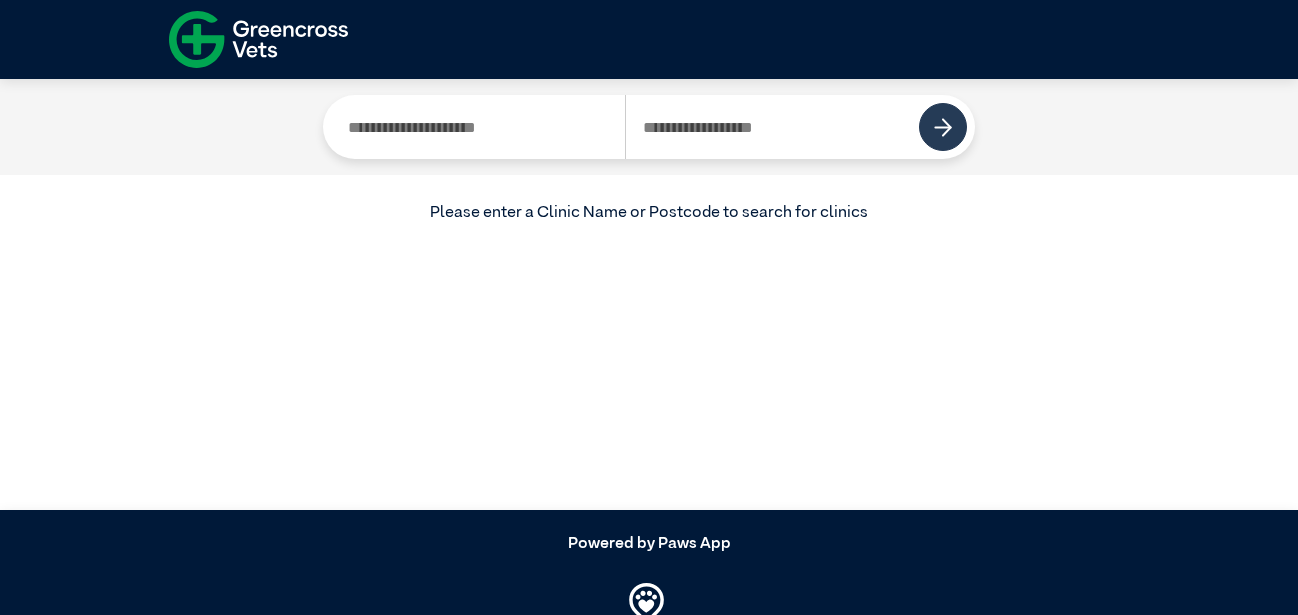 type on "****" 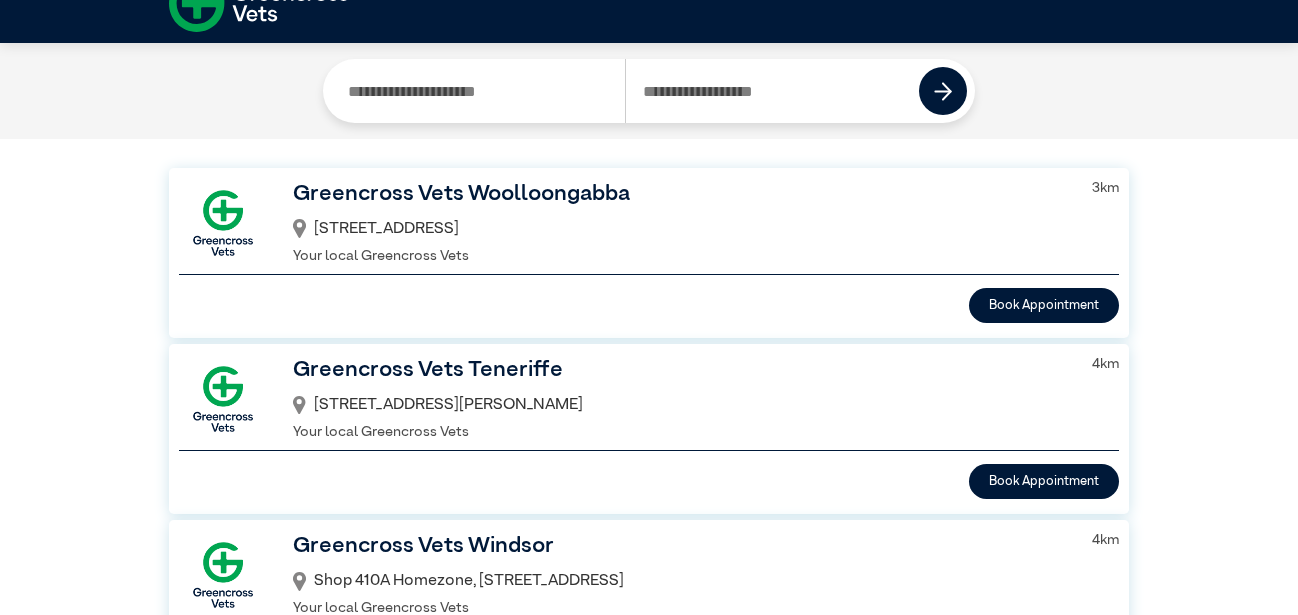 scroll, scrollTop: 0, scrollLeft: 0, axis: both 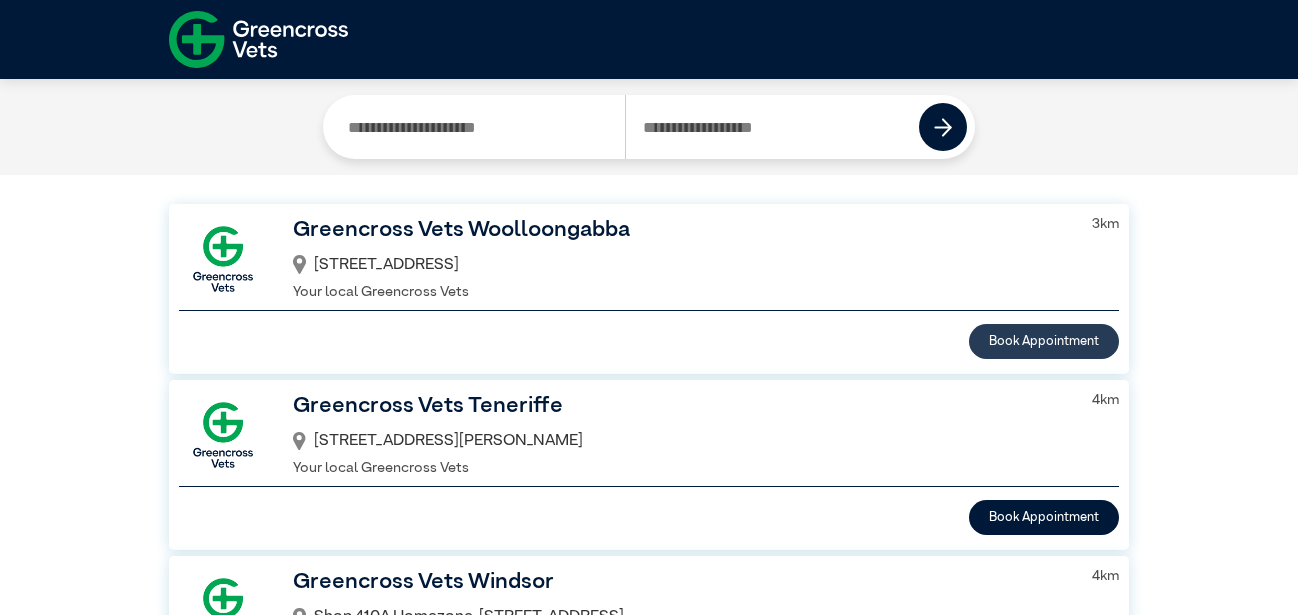 click on "Book Appointment" at bounding box center (1044, 341) 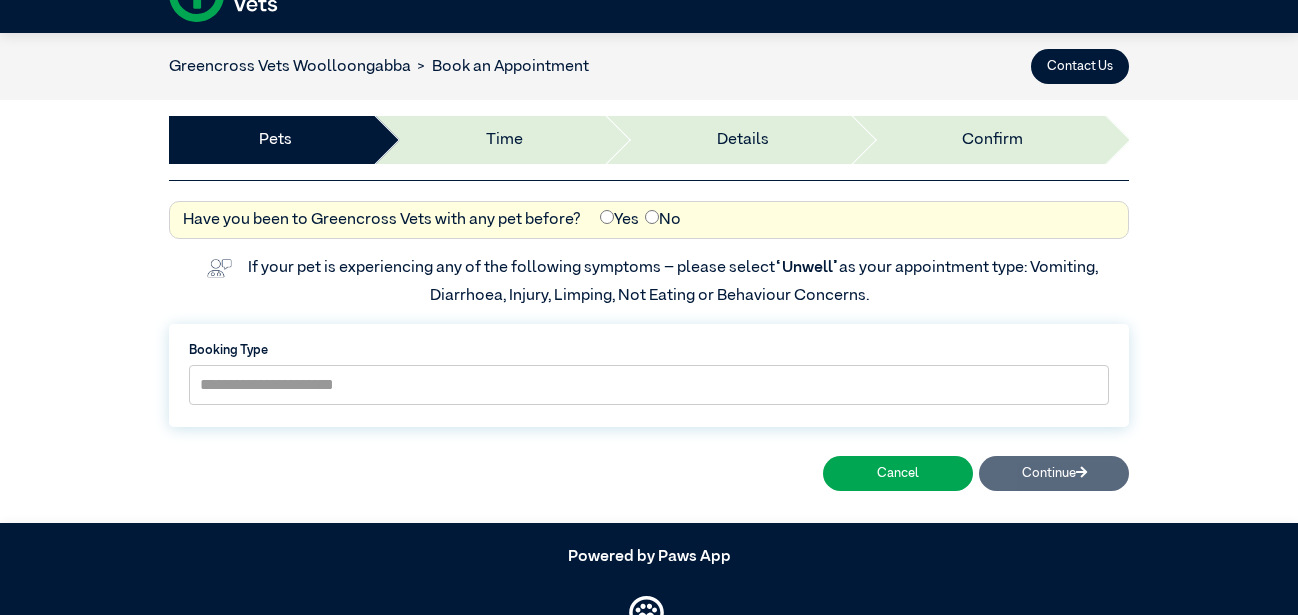 scroll, scrollTop: 47, scrollLeft: 0, axis: vertical 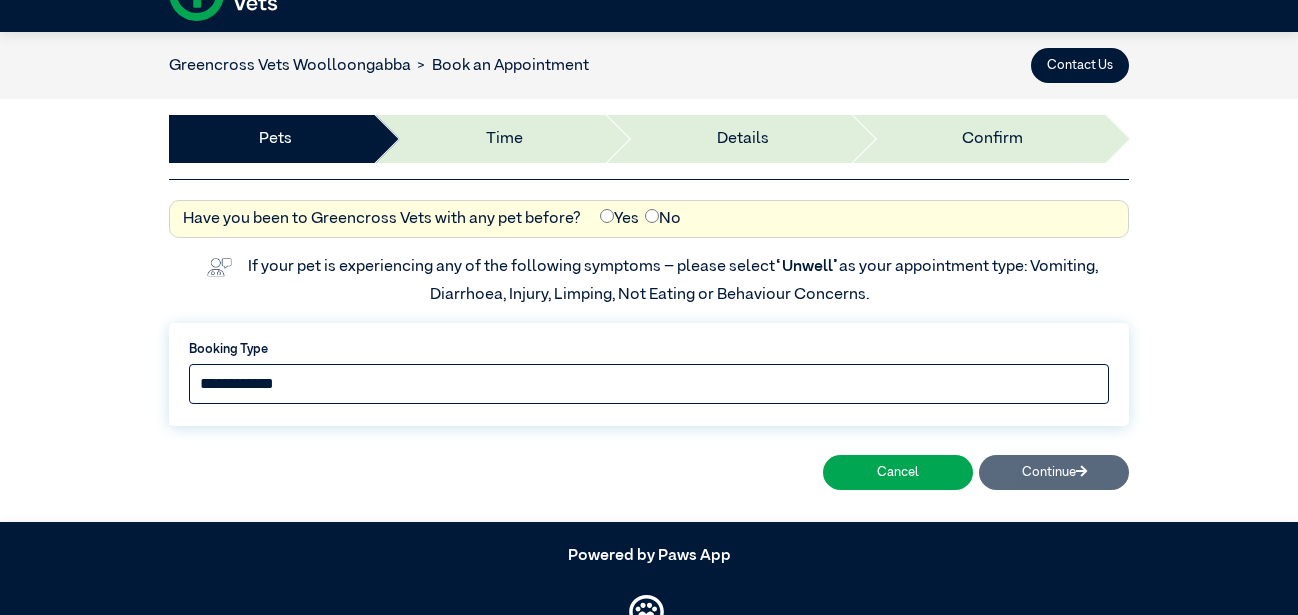 click on "**********" at bounding box center (0, 0) 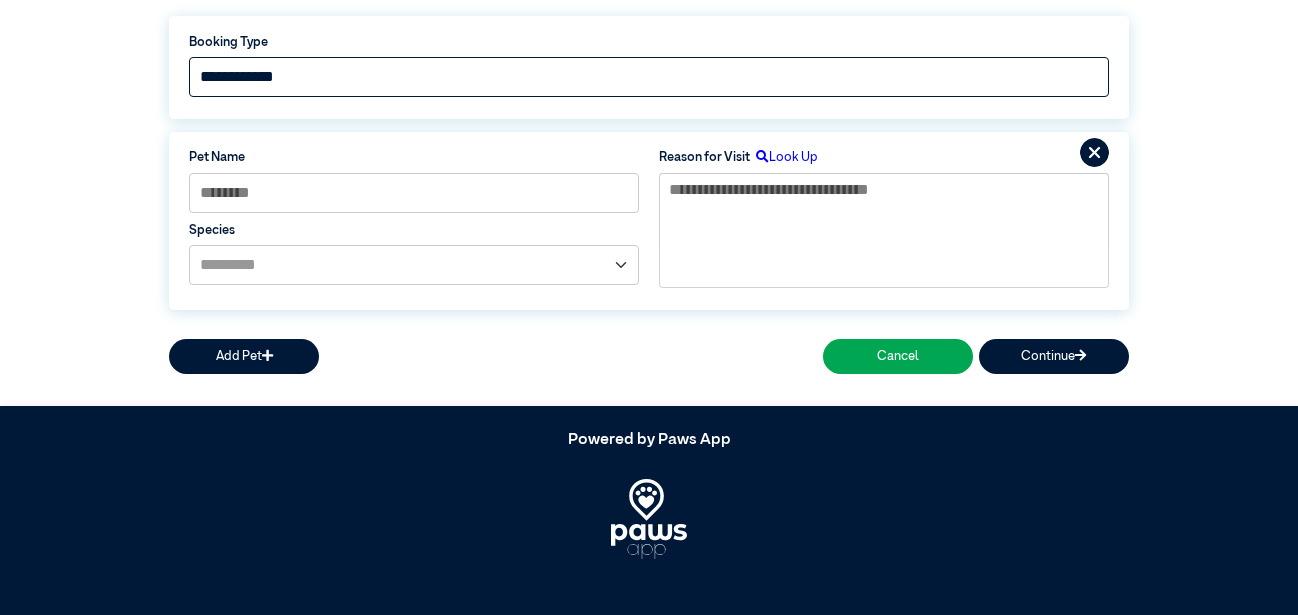 scroll, scrollTop: 360, scrollLeft: 0, axis: vertical 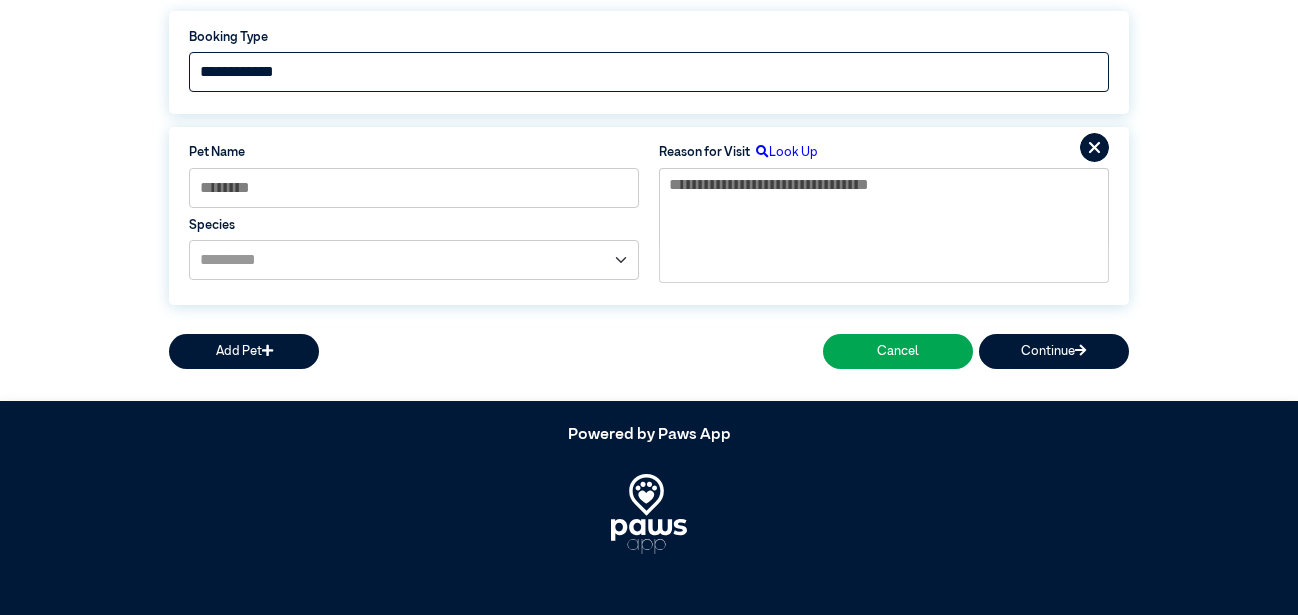 select on "*****" 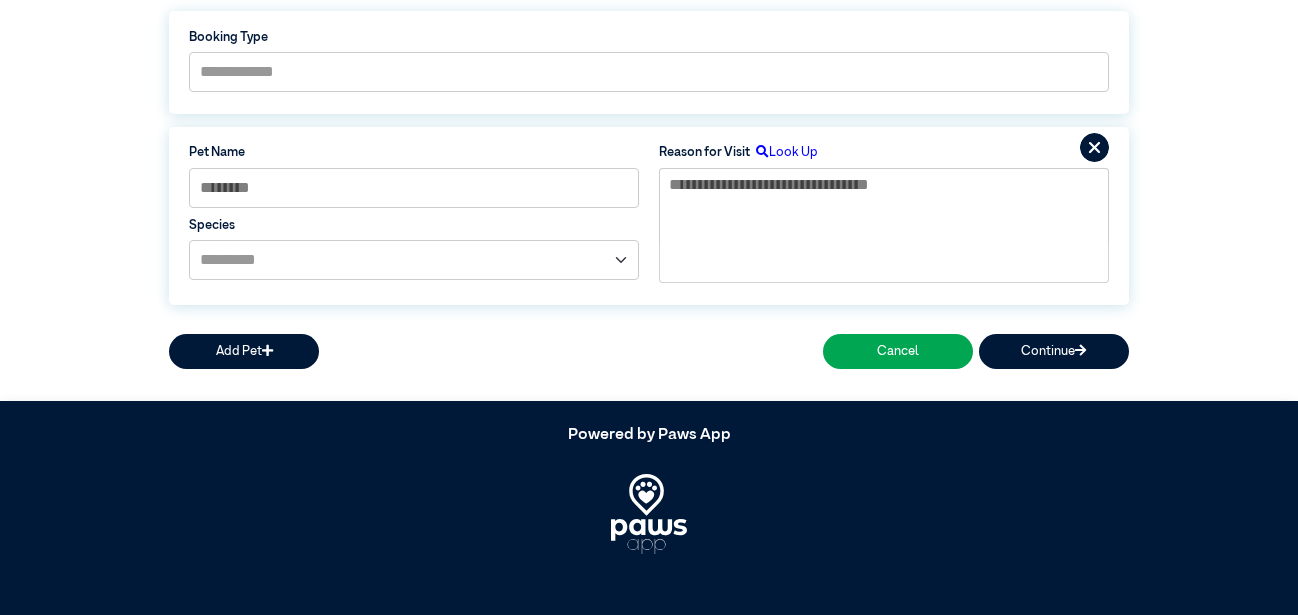 click on "**********" at bounding box center (649, 134) 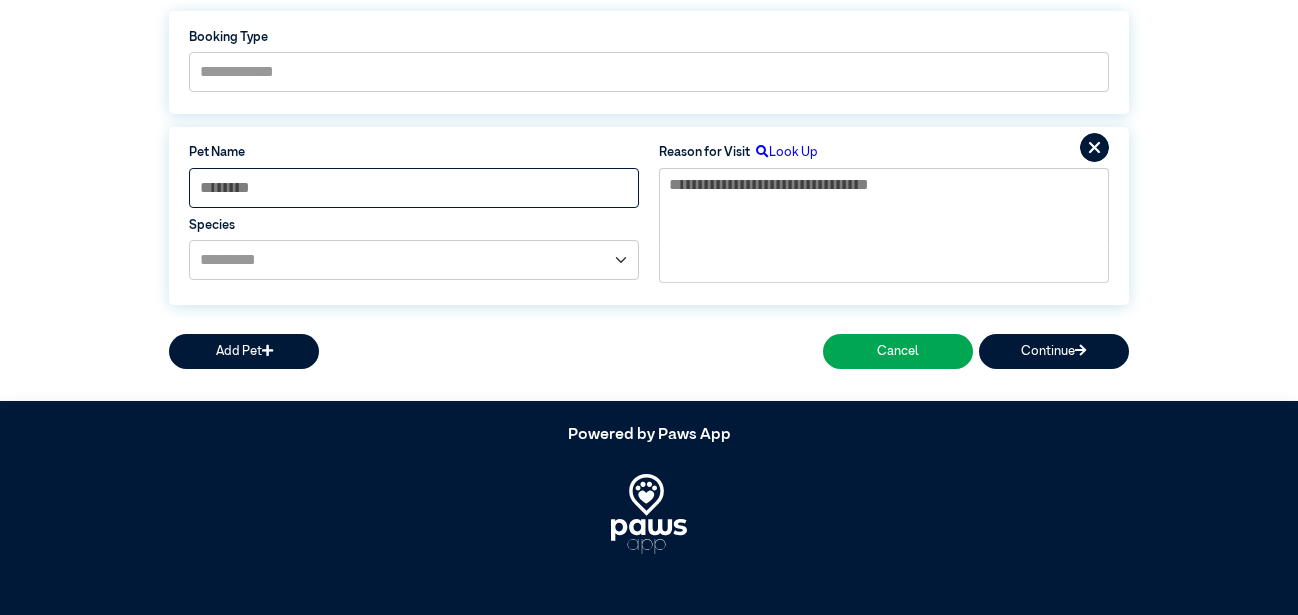 click at bounding box center [414, 188] 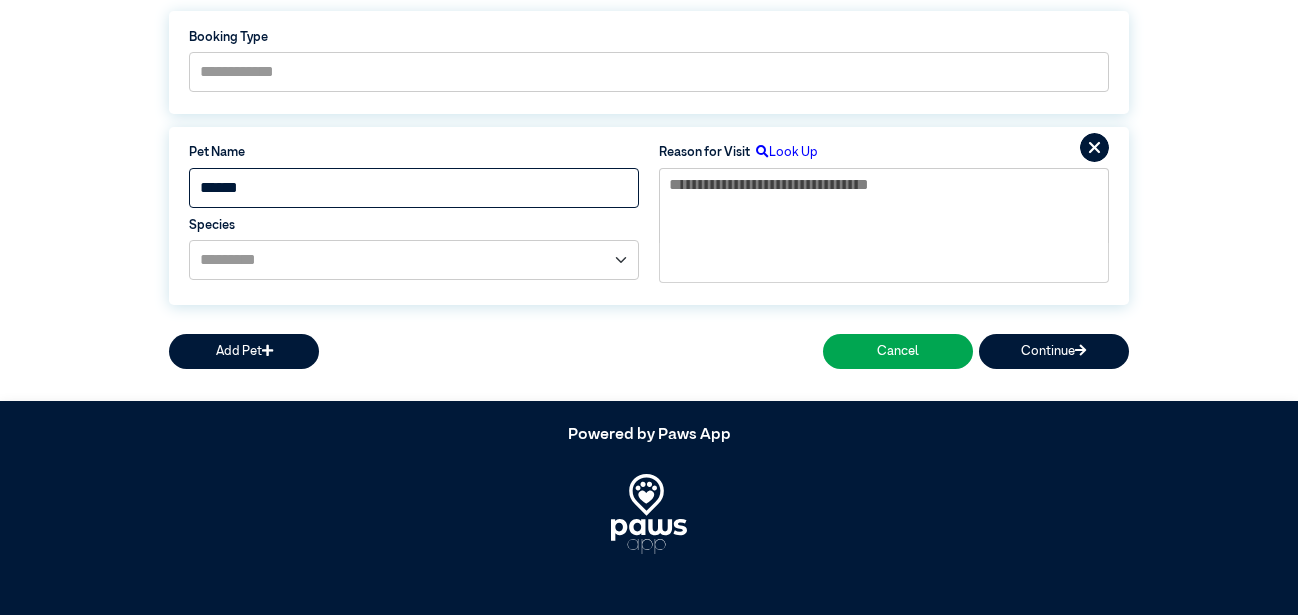 type on "******" 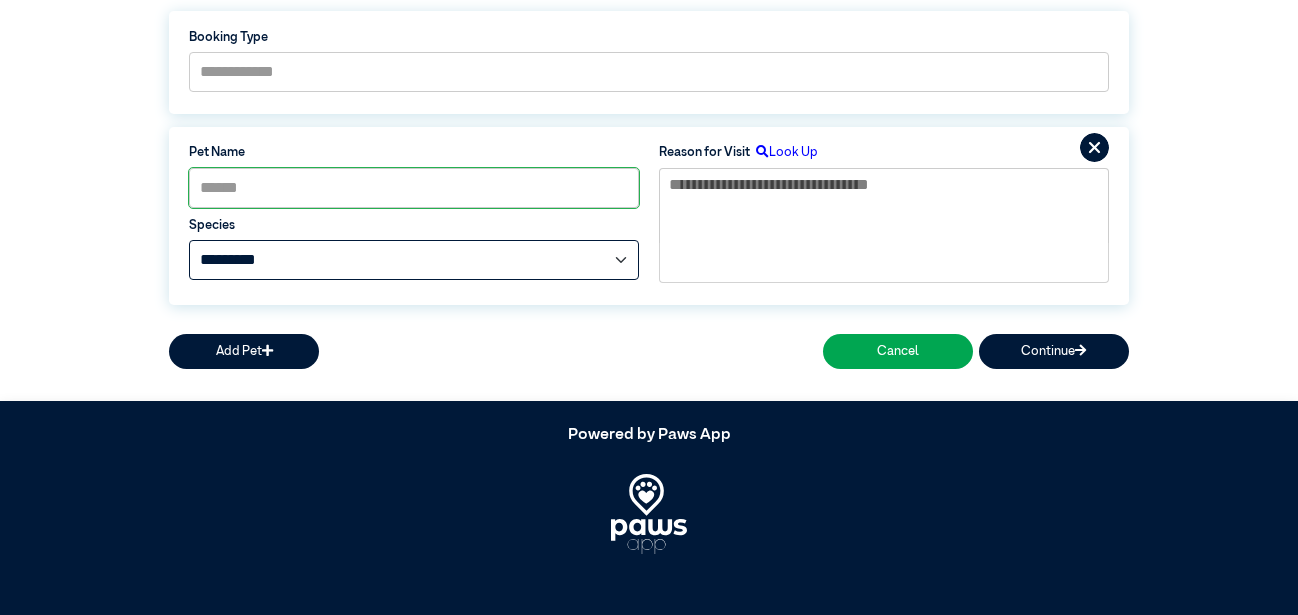 select on "*****" 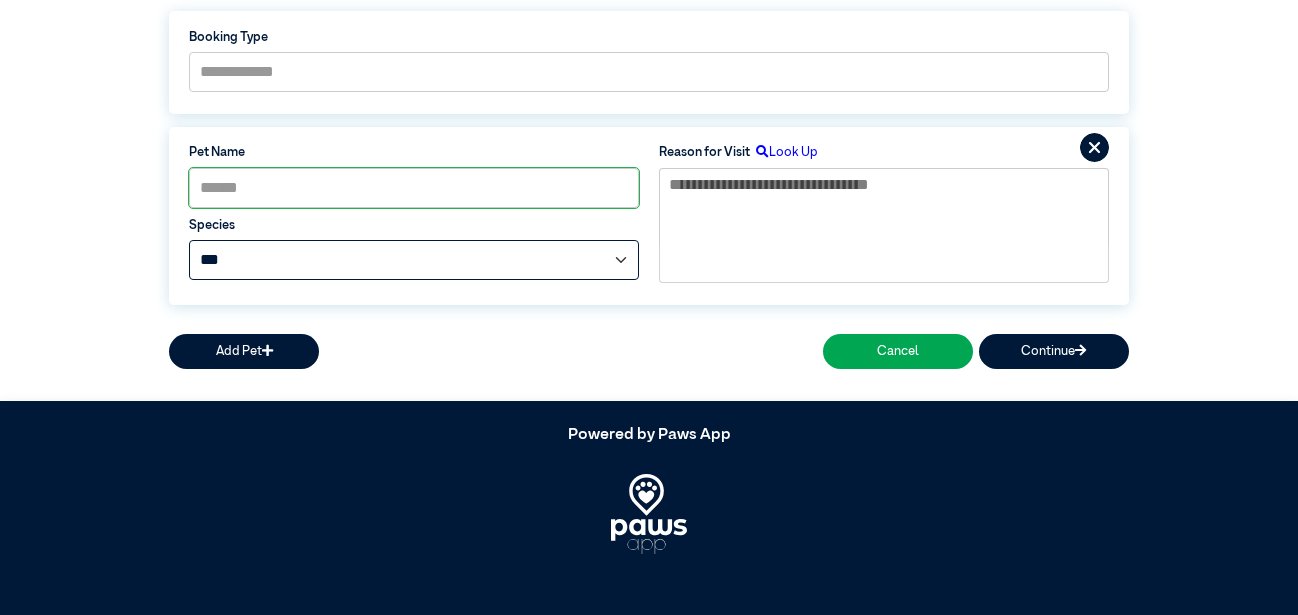 click on "***" at bounding box center (0, 0) 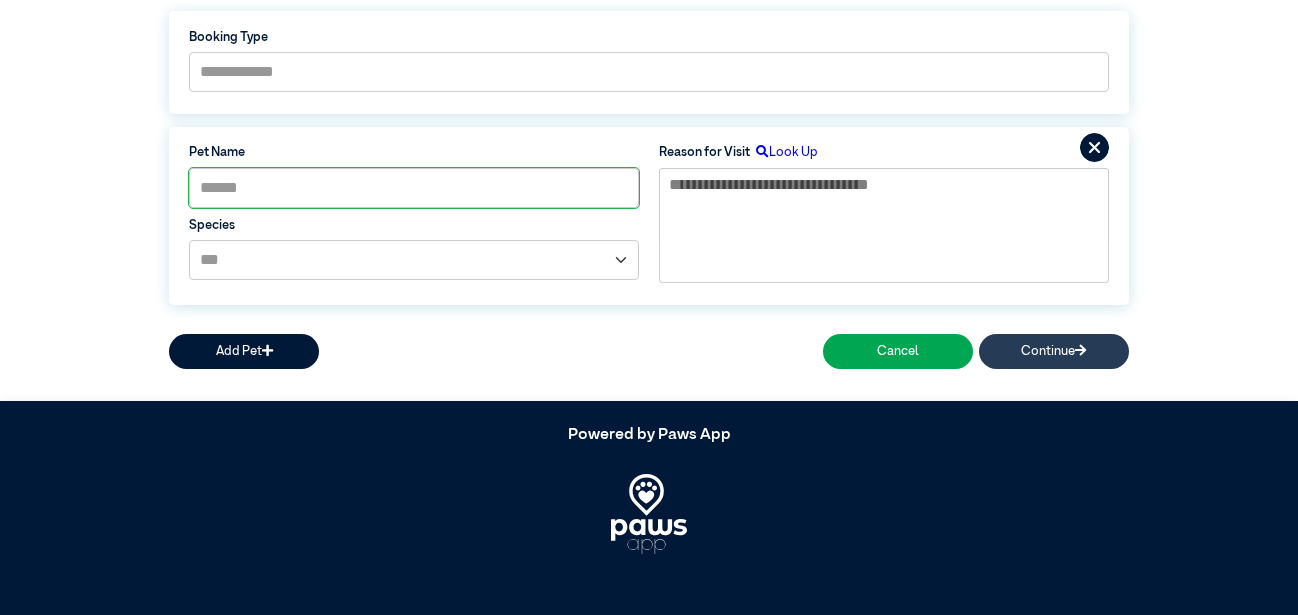 click on "Continue" at bounding box center (1054, 351) 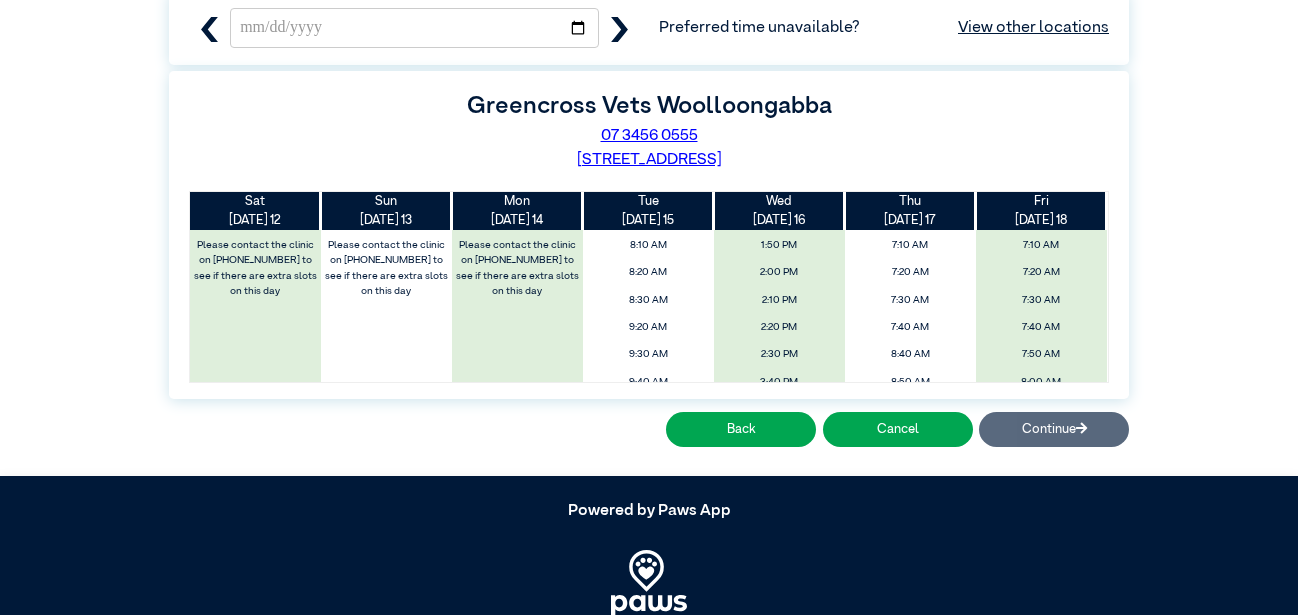 scroll, scrollTop: 429, scrollLeft: 0, axis: vertical 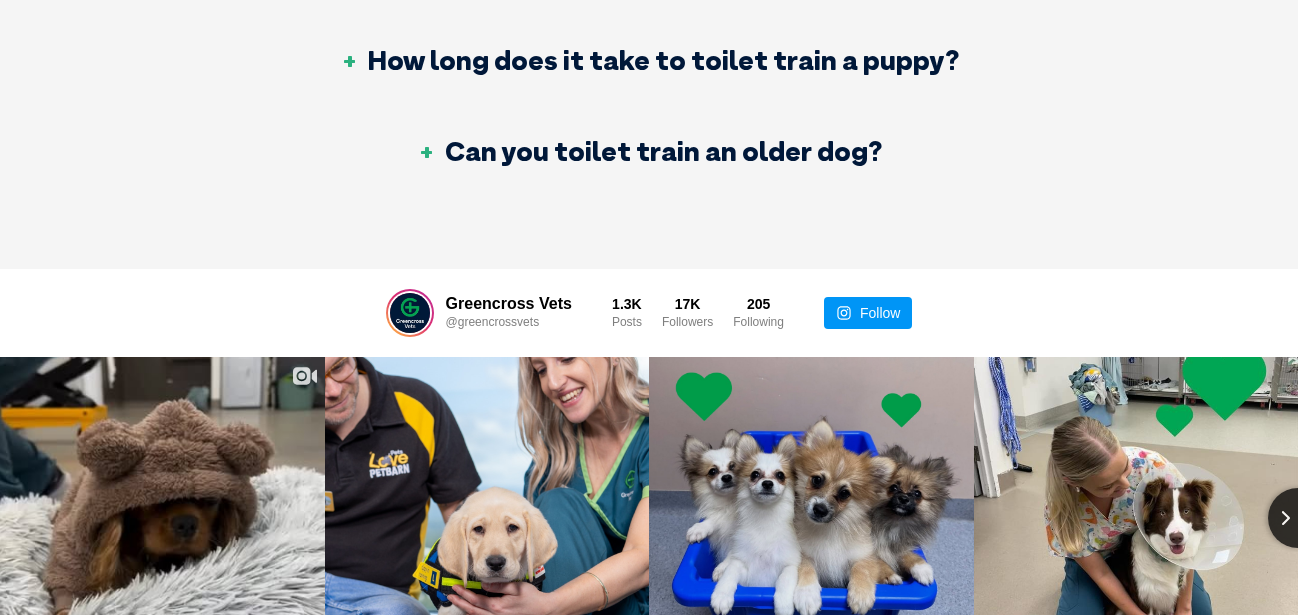 click on "How long does it take to toilet train a puppy?" at bounding box center (649, 60) 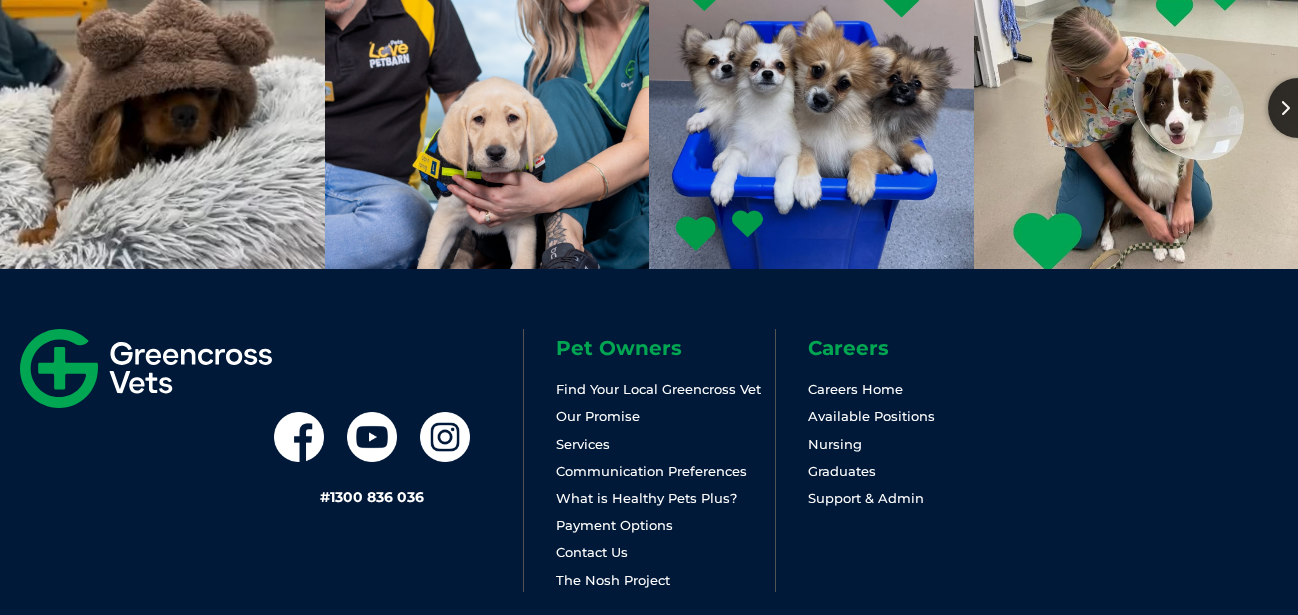 scroll, scrollTop: 5440, scrollLeft: 0, axis: vertical 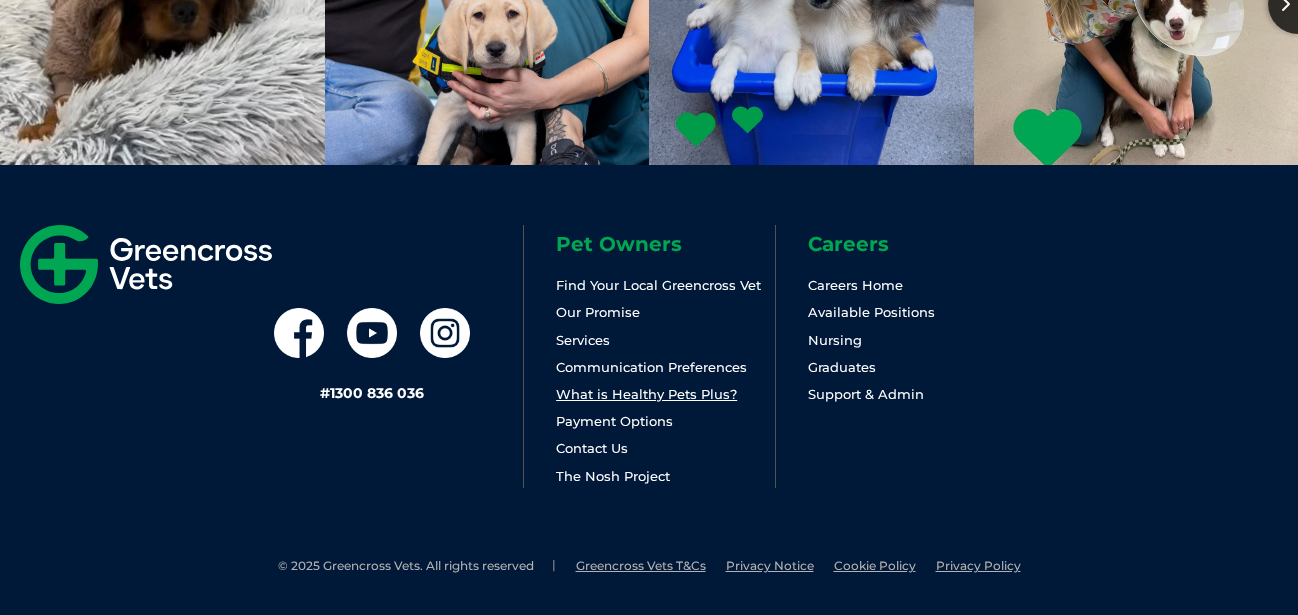 click on "What is Healthy Pets Plus?" at bounding box center [646, 394] 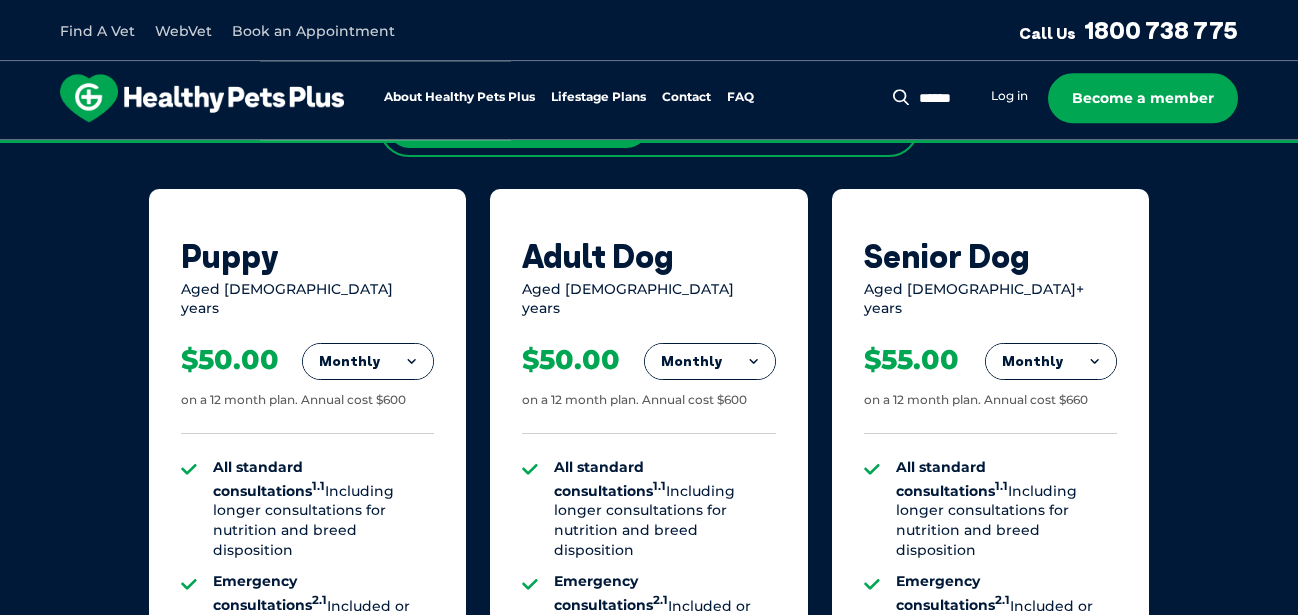 scroll, scrollTop: 1929, scrollLeft: 0, axis: vertical 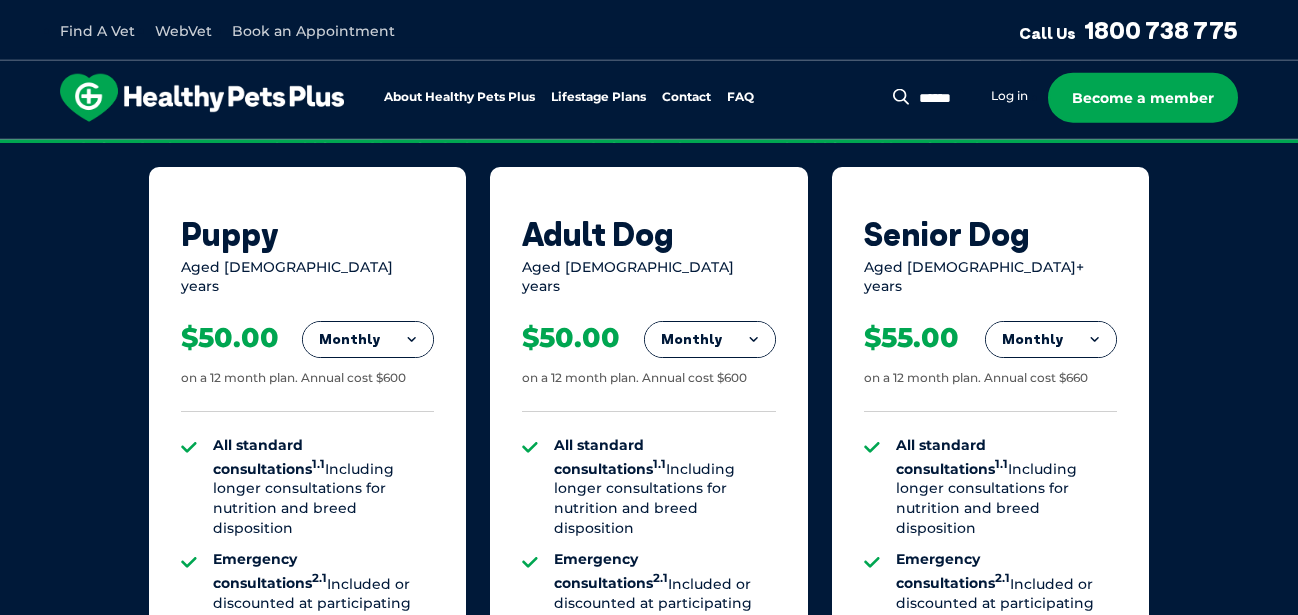 click on "Monthly" at bounding box center (368, 340) 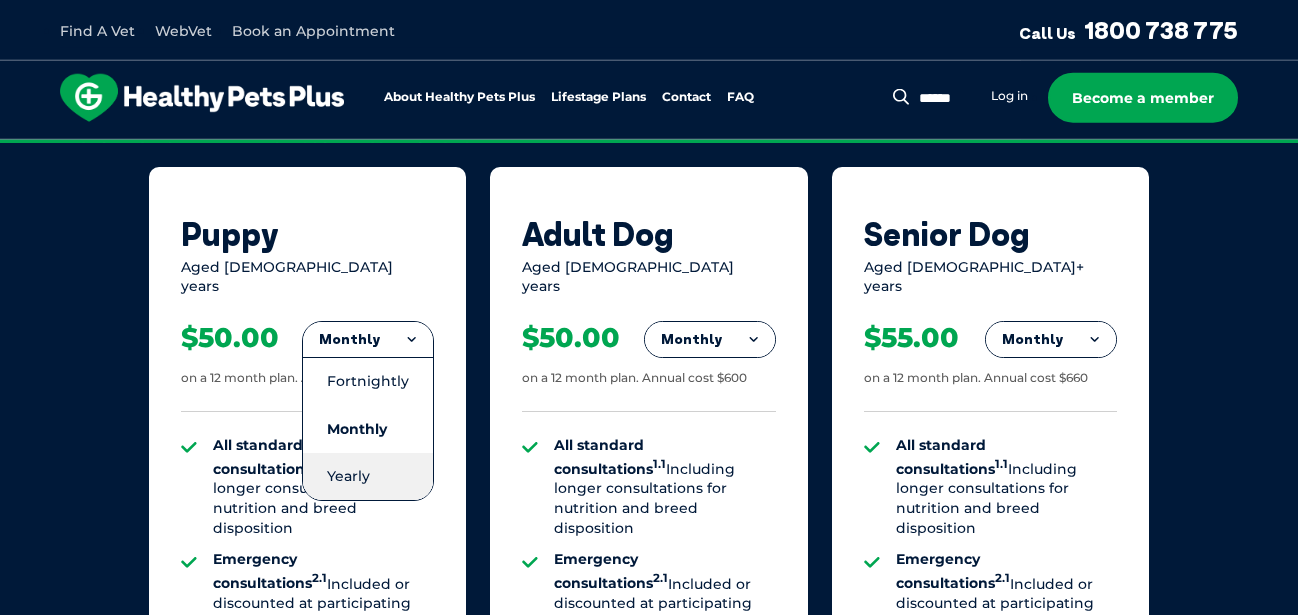 click on "Yearly" at bounding box center (368, 476) 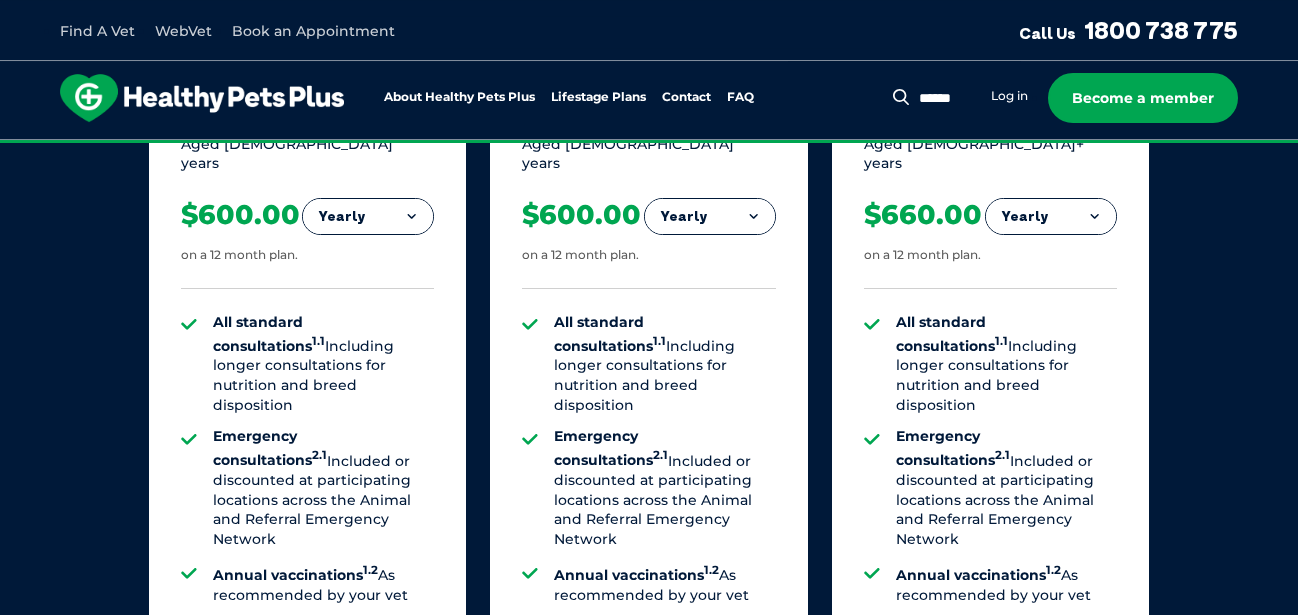scroll, scrollTop: 2056, scrollLeft: 0, axis: vertical 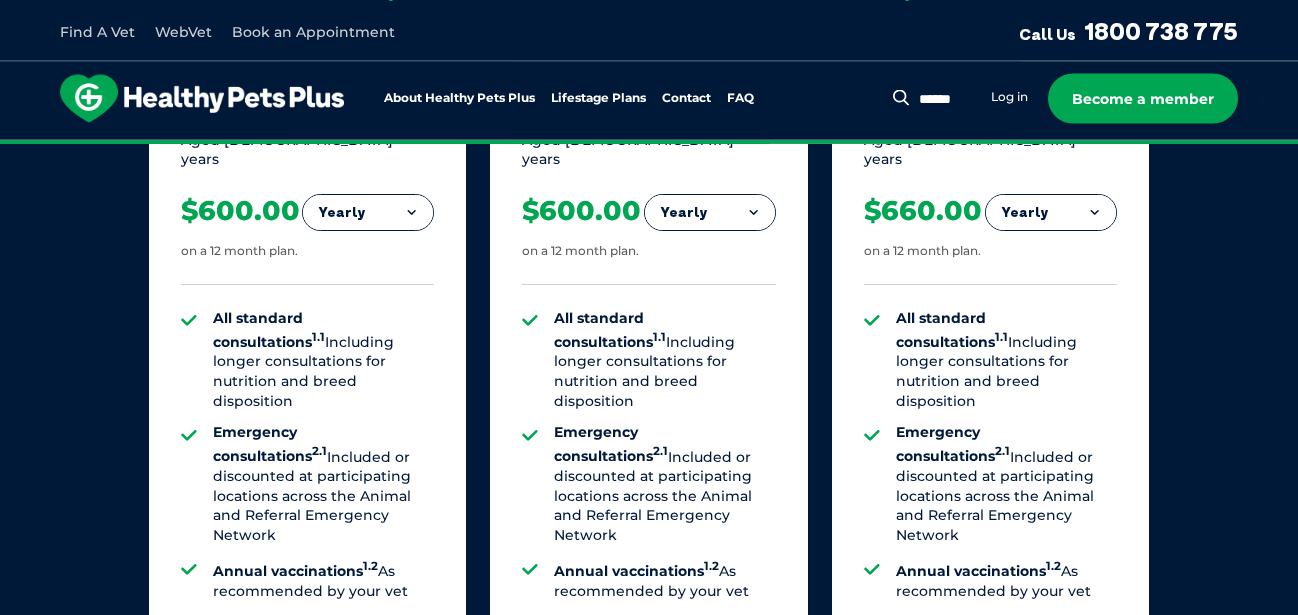 click on "Yearly" at bounding box center [368, 213] 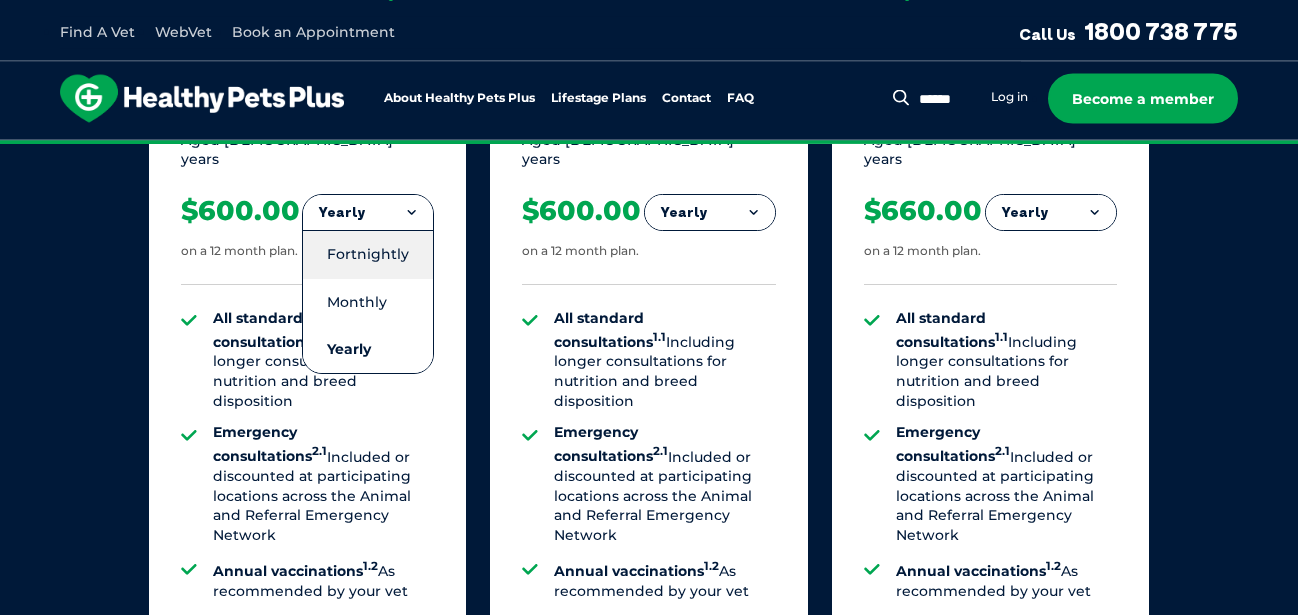 click on "Fortnightly" at bounding box center (368, 254) 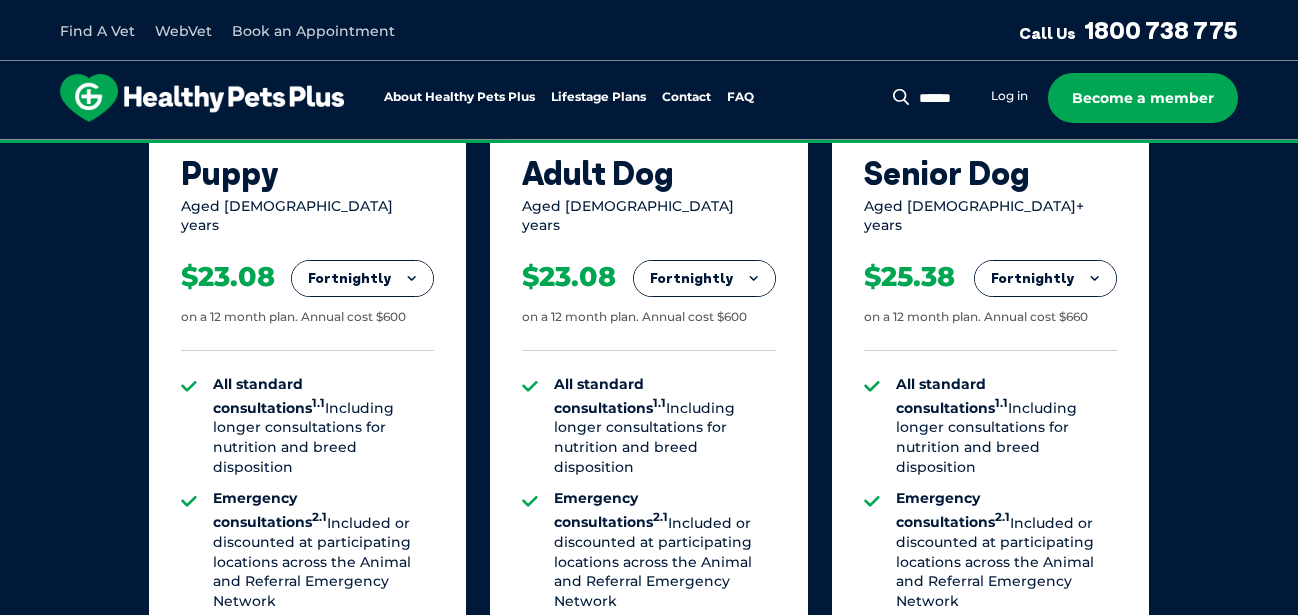 scroll, scrollTop: 1975, scrollLeft: 0, axis: vertical 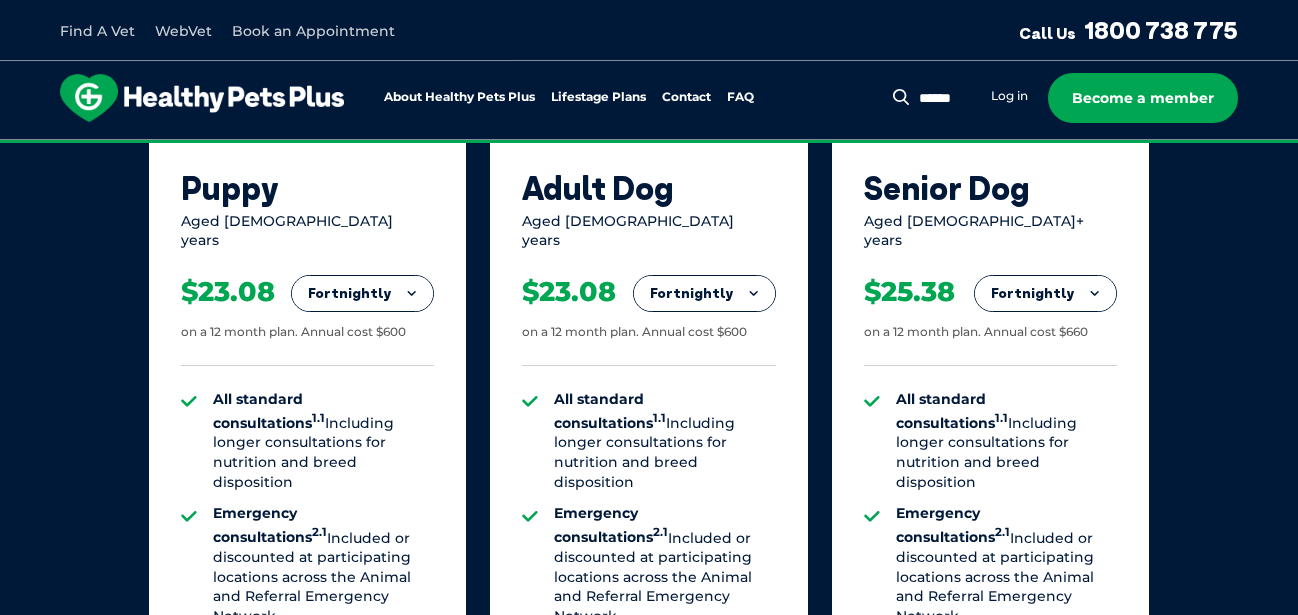 click on "Fortnightly" at bounding box center [362, 294] 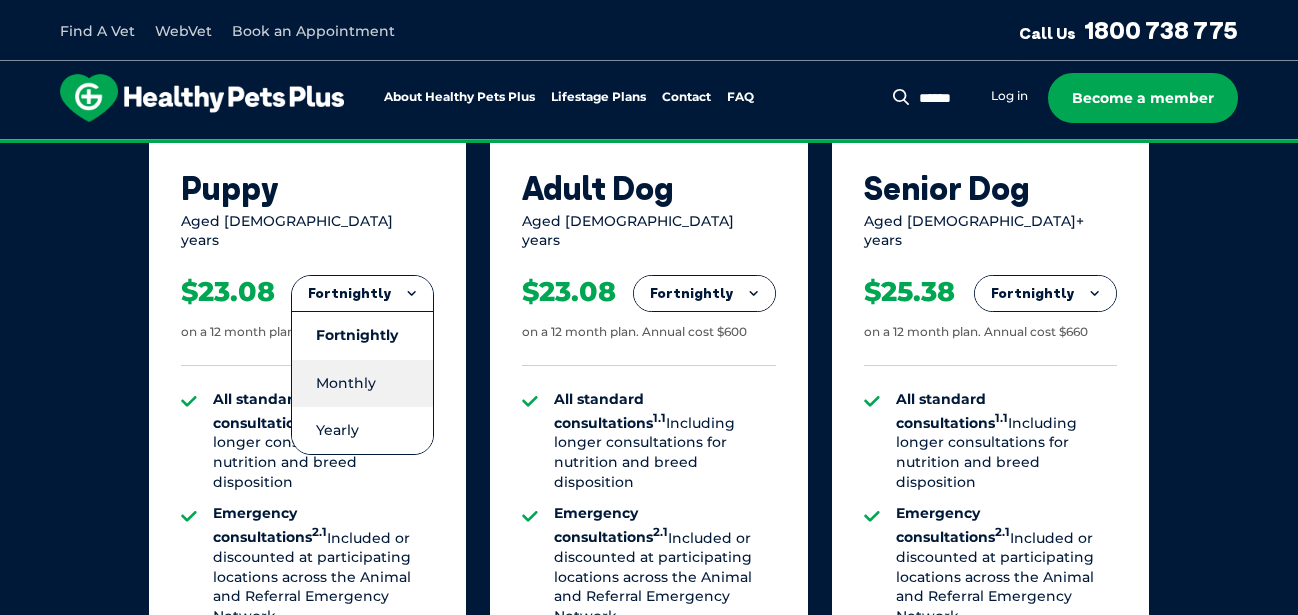 click on "Monthly" at bounding box center [362, 383] 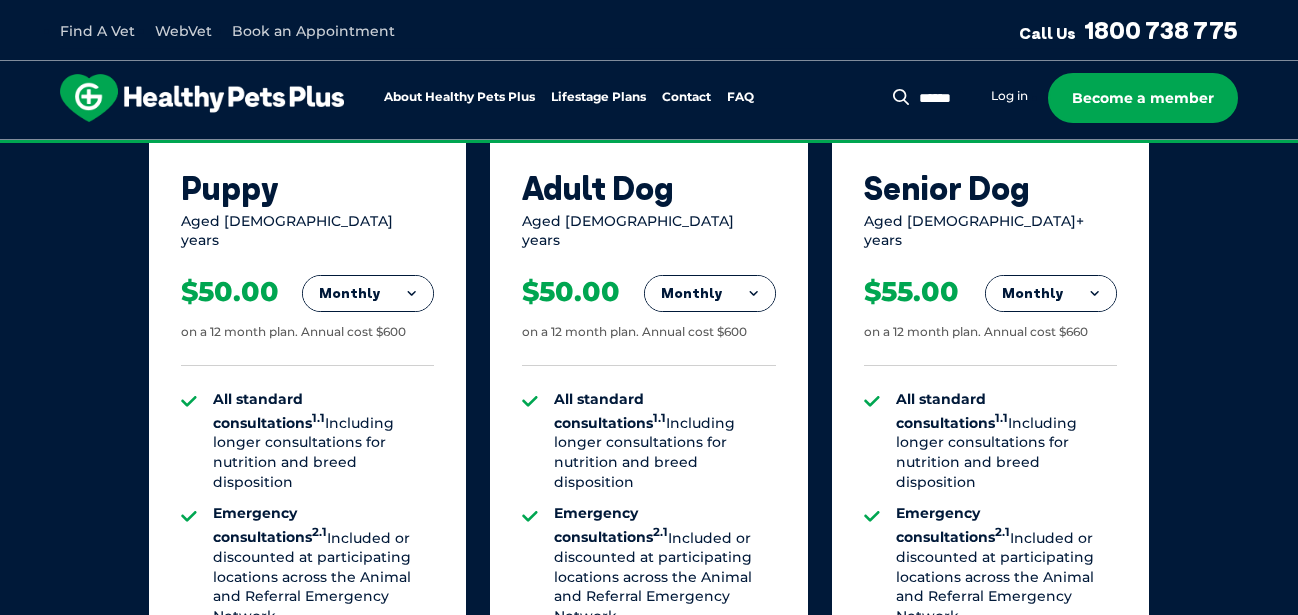 click on "Puppy
Aged [DEMOGRAPHIC_DATA] years
Monthly
Fortnightly
Monthly
Yearly
$23.08
1.1
2.1" at bounding box center [649, 642] 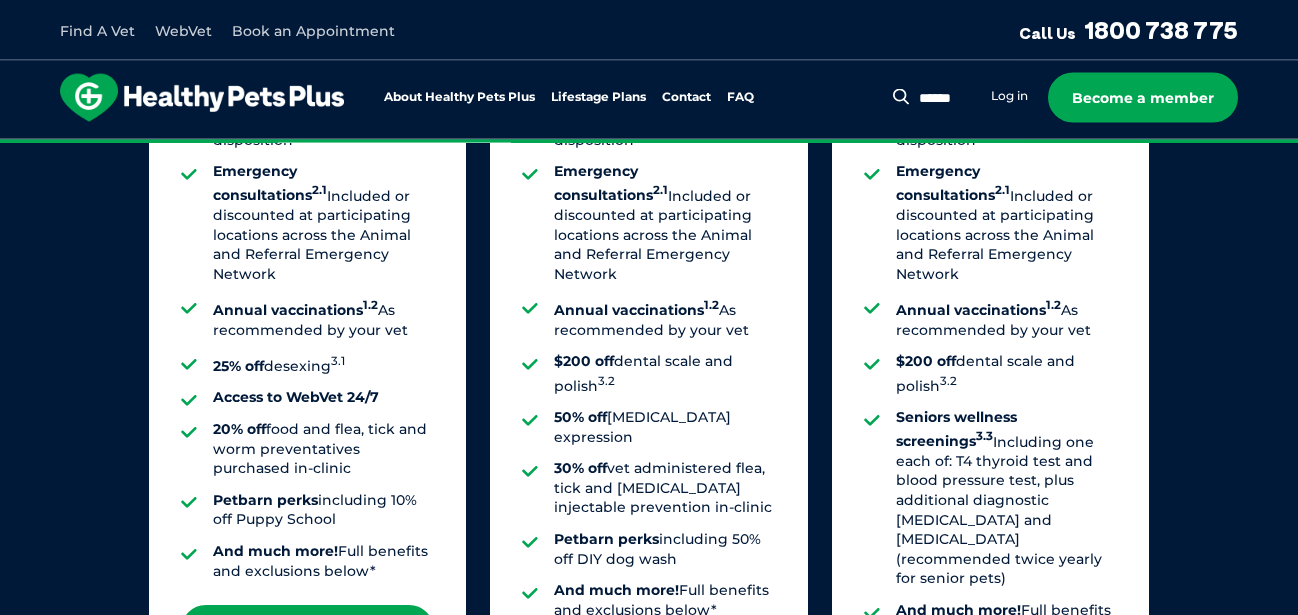 scroll, scrollTop: 2308, scrollLeft: 0, axis: vertical 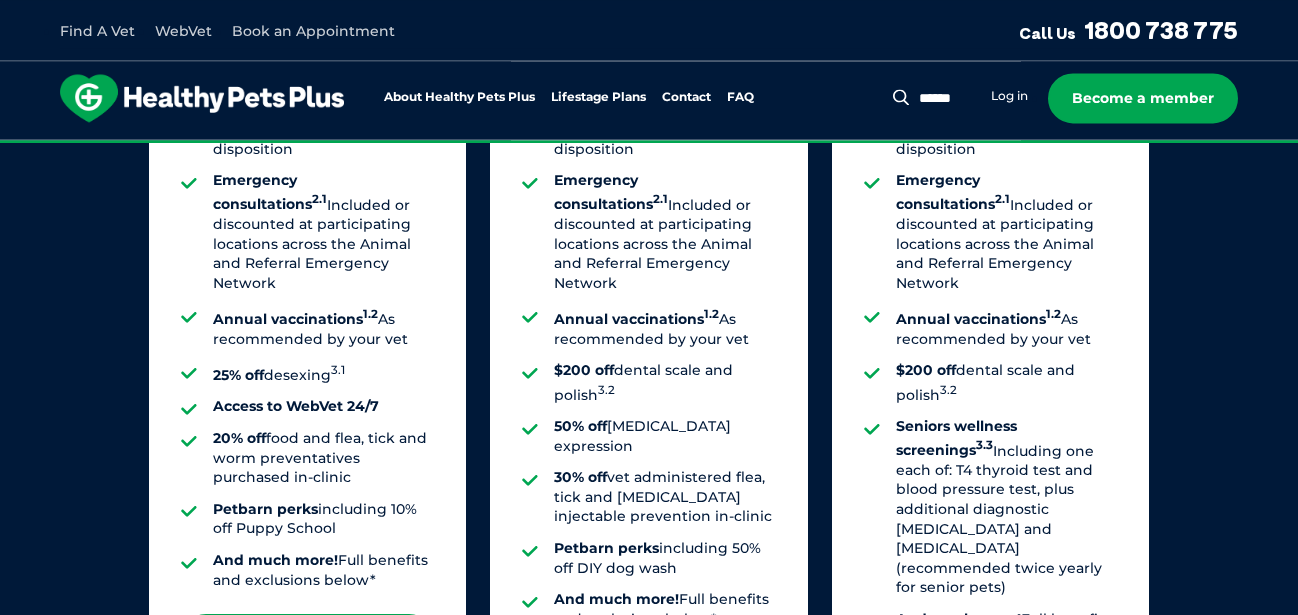 click on "Our Membership Plans
All of our memberships are for a 12 month term. We offer simple and affordable payment plans, or upfront payment is available.
We also offer a 10% discount for additional pets – so you can help keep the whole fur family healthy!
Offer extended! Join by [DATE] and get 50% off your first 3 months* on a monthly or fortnightly payment plan with code EOFY2025. Terms and conditions apply.
Dog Memberships
Cat Memberships
Puppy
Aged [DEMOGRAPHIC_DATA] years" at bounding box center [649, 170] 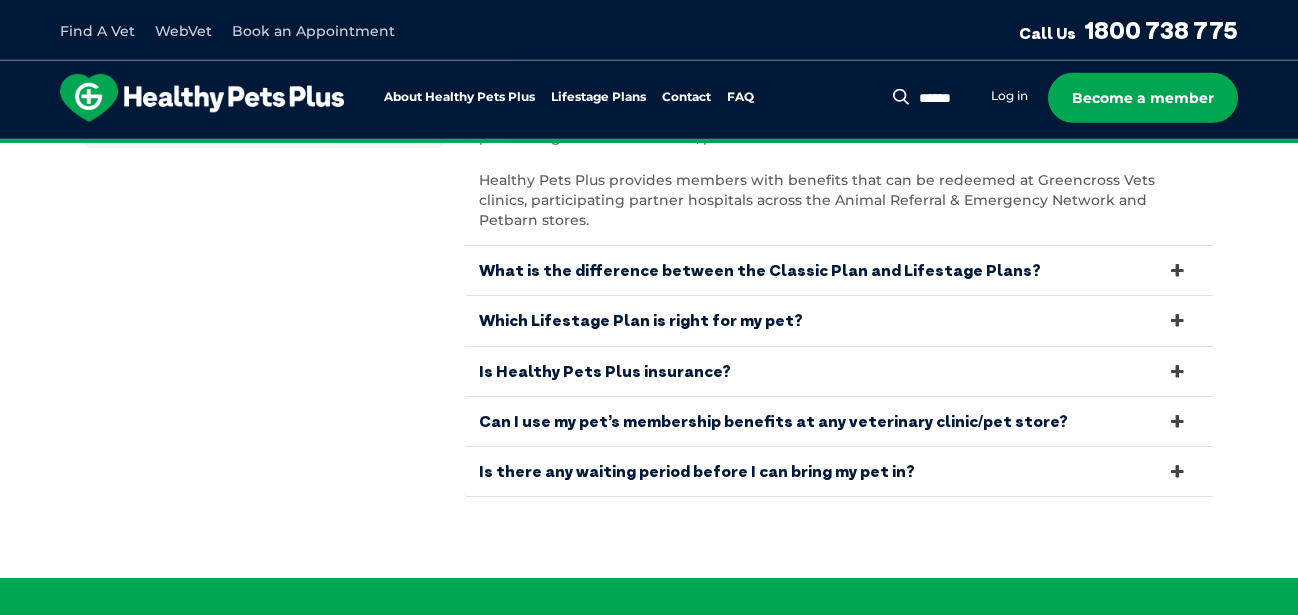 scroll, scrollTop: 4892, scrollLeft: 0, axis: vertical 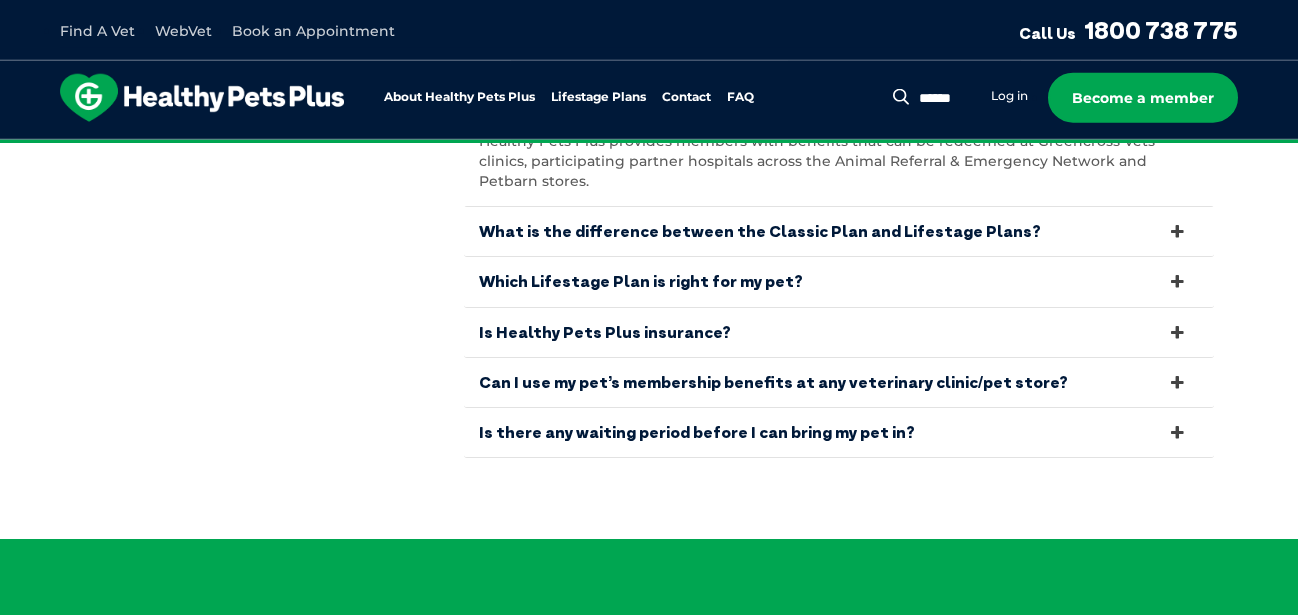 click on "Is there any waiting period before I can bring my pet in?" at bounding box center (839, 432) 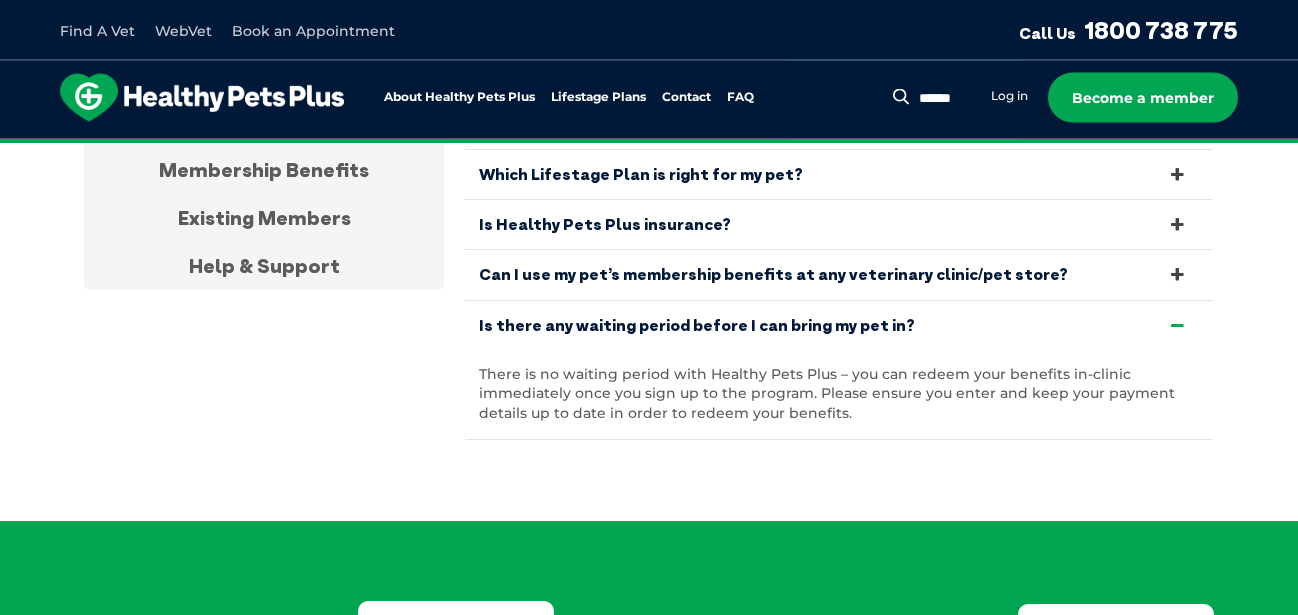 scroll, scrollTop: 4708, scrollLeft: 0, axis: vertical 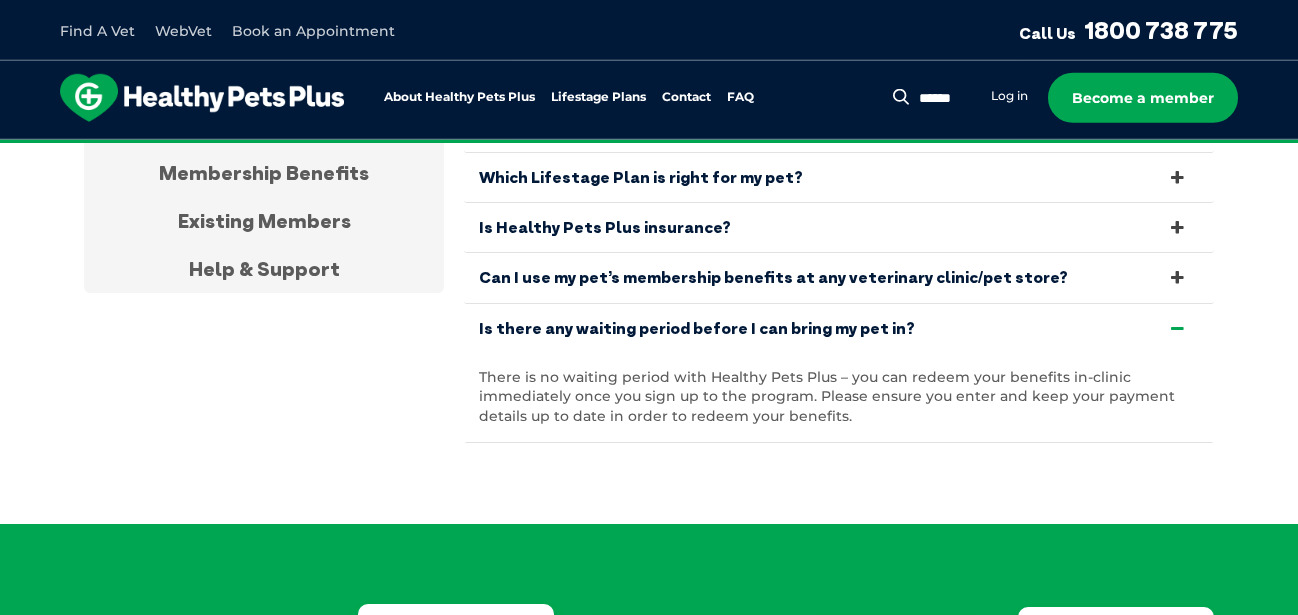 click at bounding box center [1178, 328] 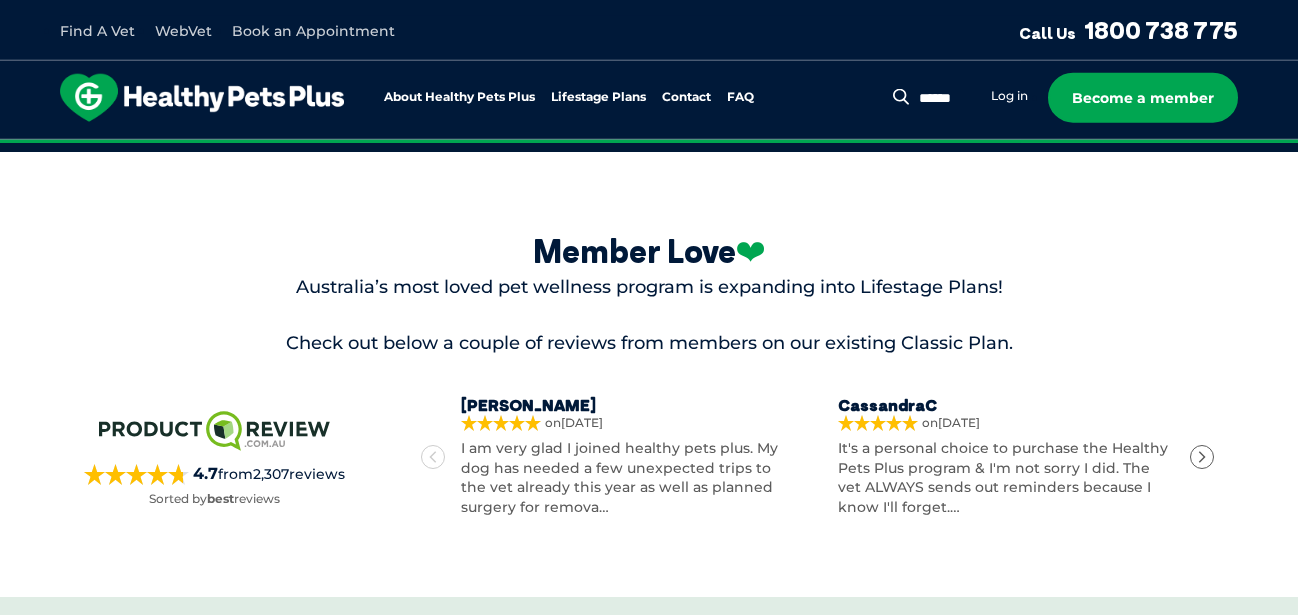 scroll, scrollTop: 3501, scrollLeft: 0, axis: vertical 